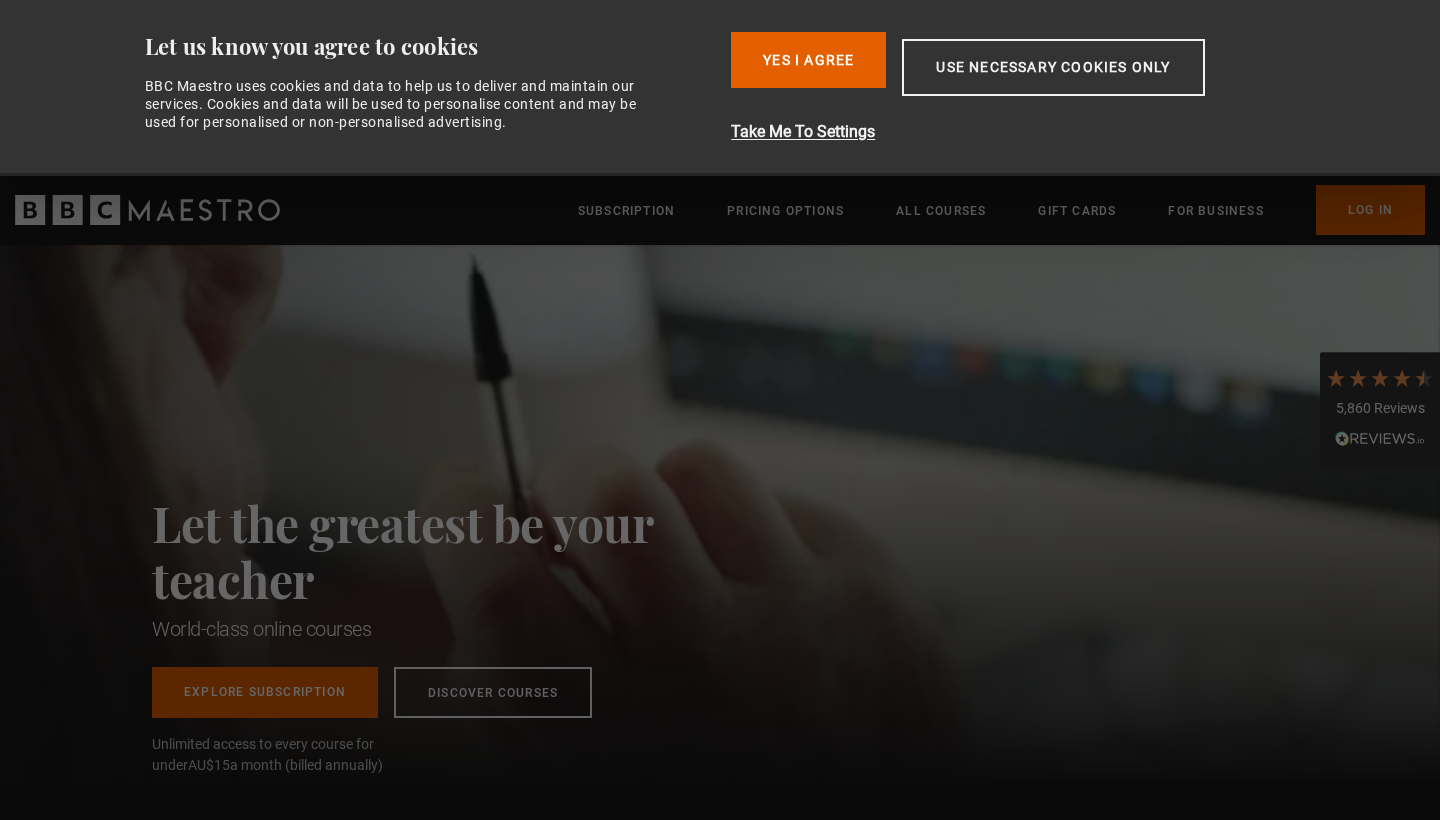 scroll, scrollTop: 0, scrollLeft: 0, axis: both 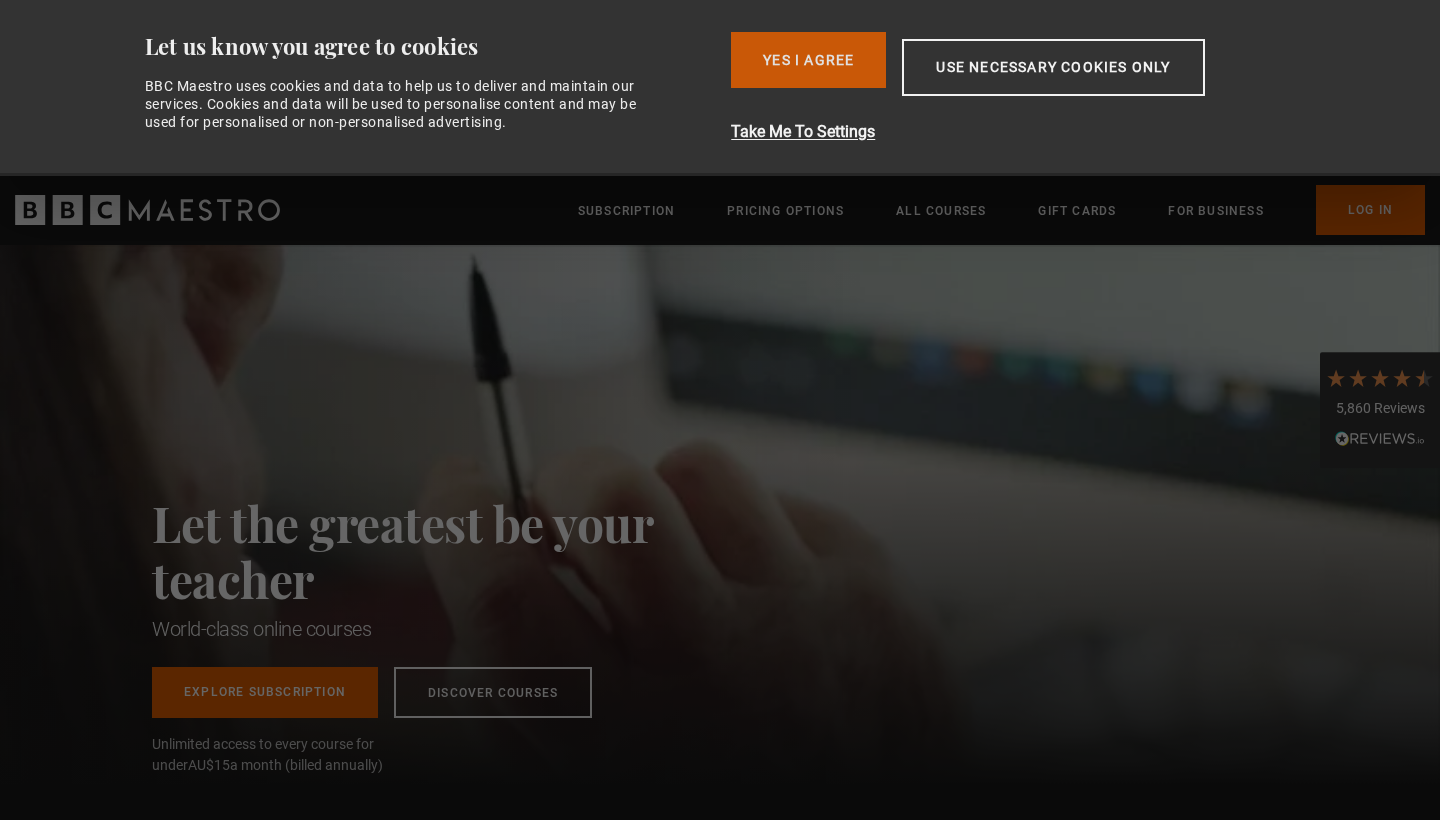 click on "Yes I Agree" at bounding box center [808, 60] 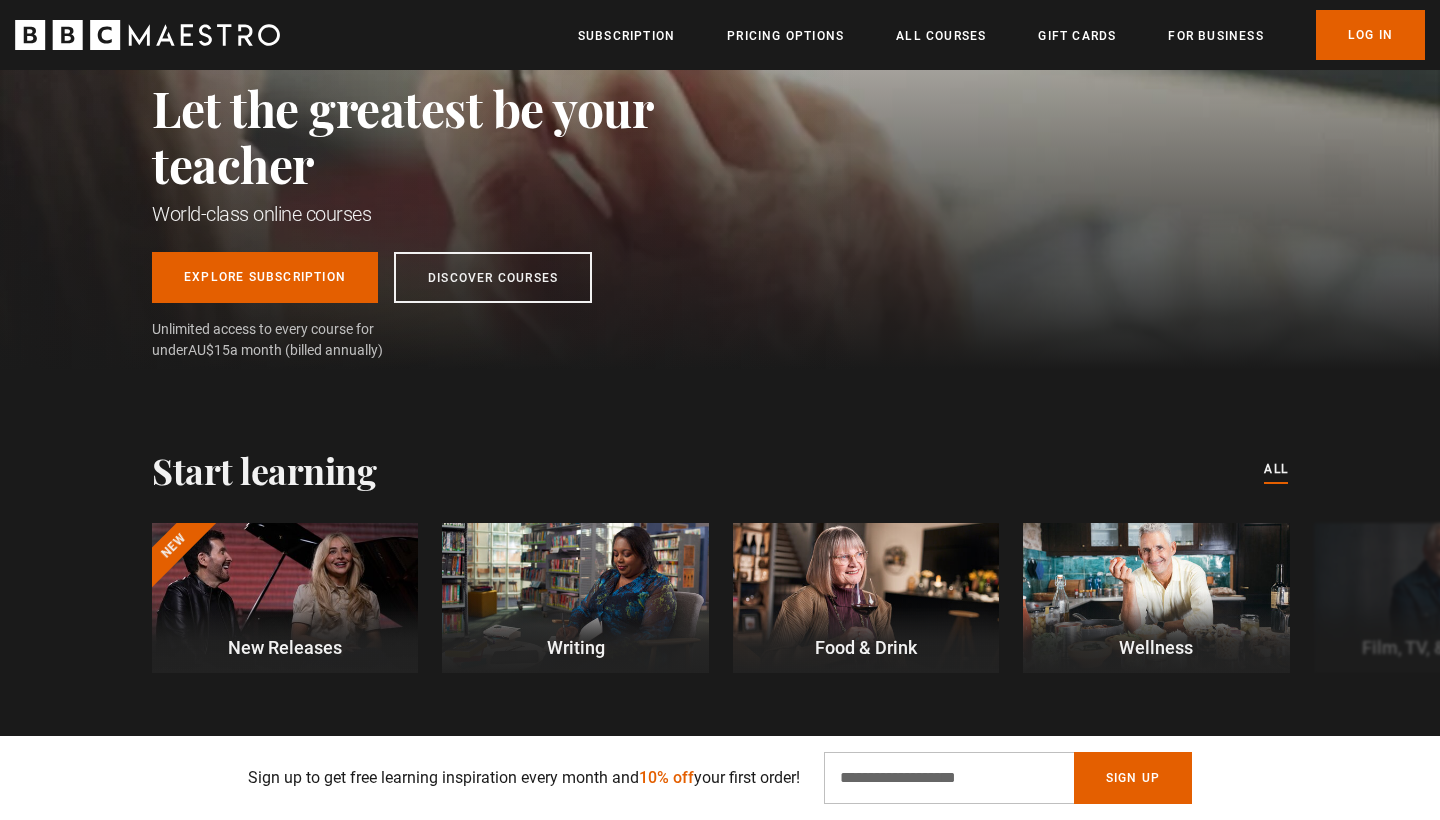 scroll, scrollTop: 241, scrollLeft: 0, axis: vertical 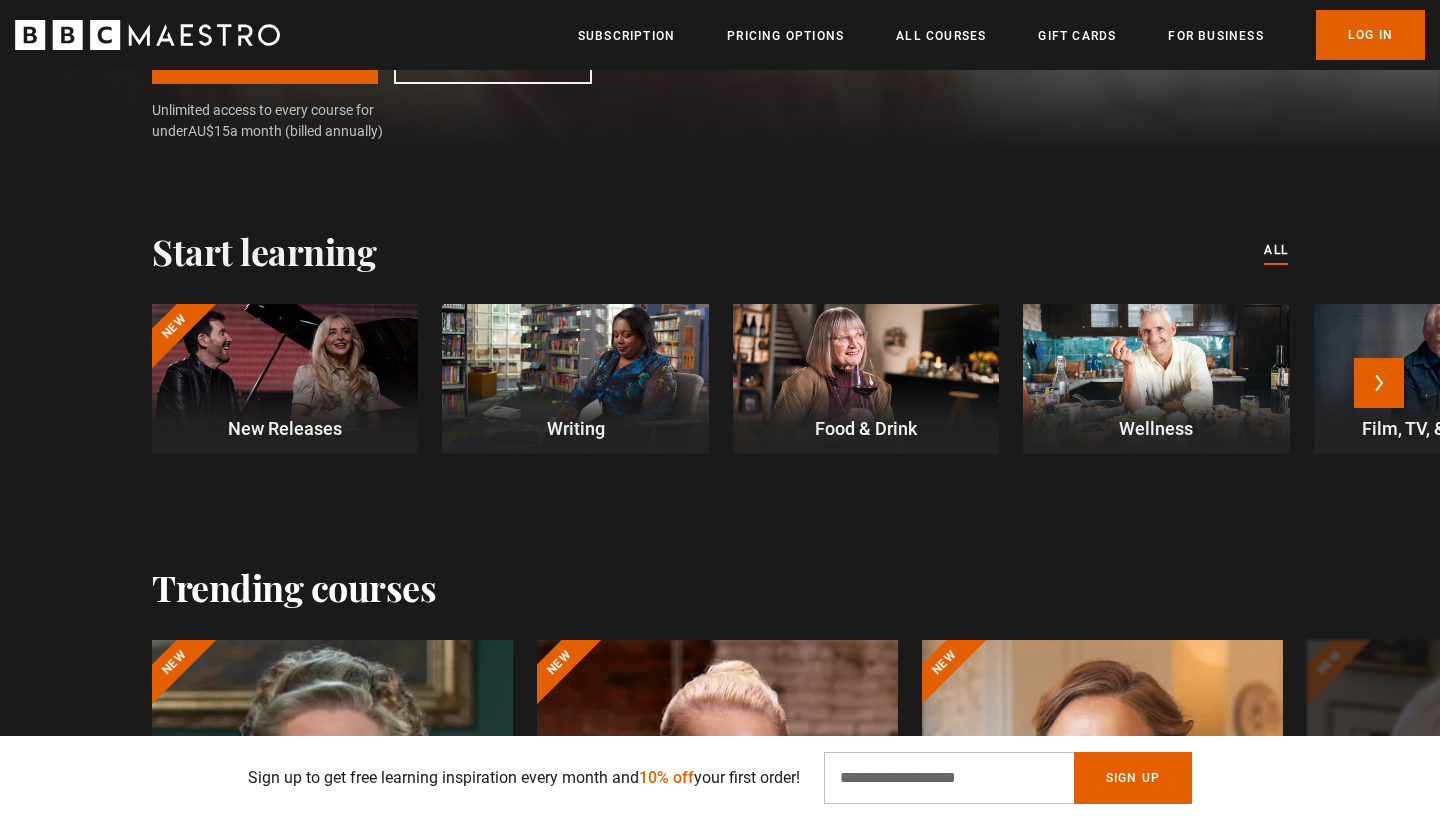 click at bounding box center [575, 379] 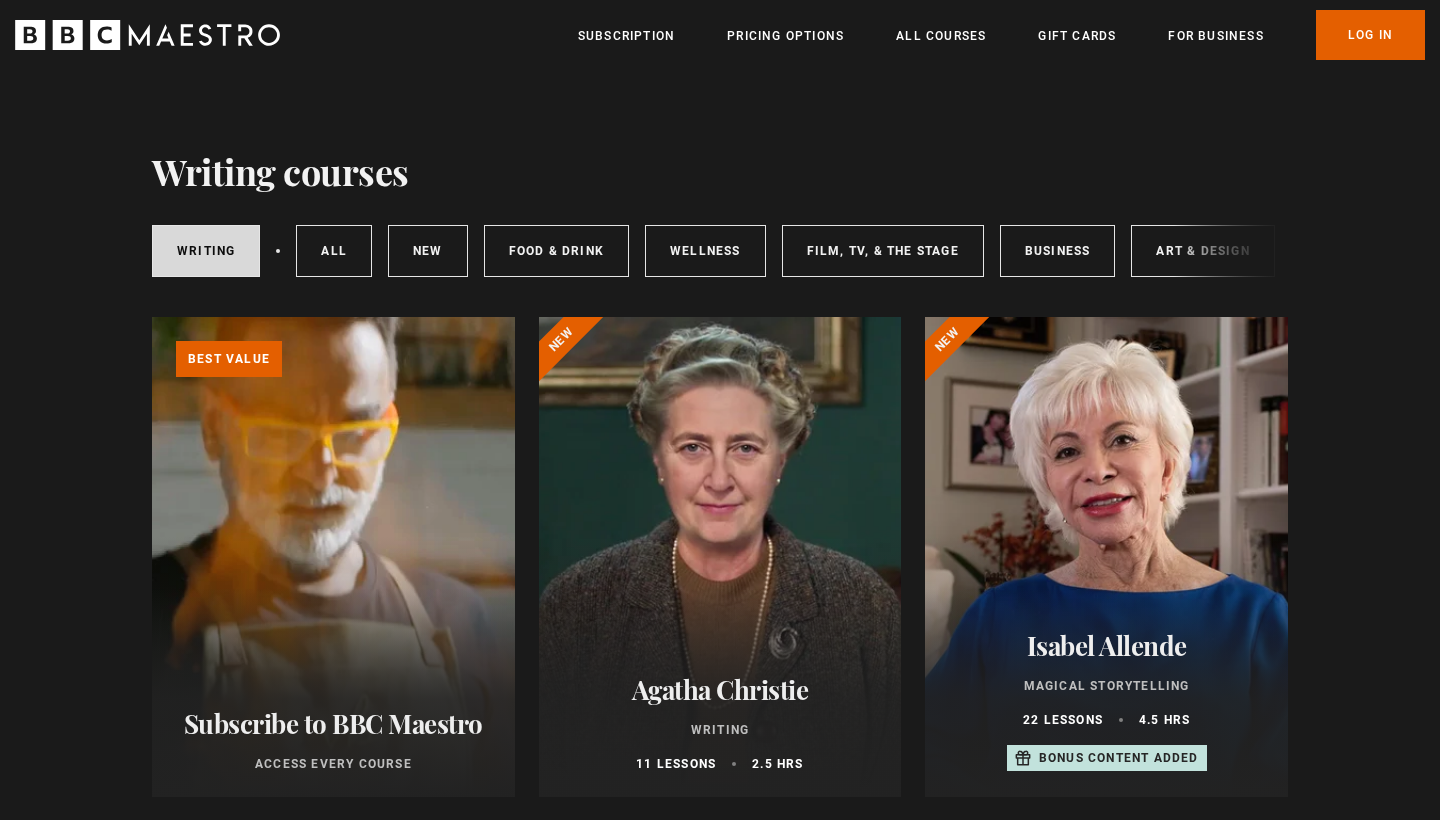 scroll, scrollTop: 0, scrollLeft: 0, axis: both 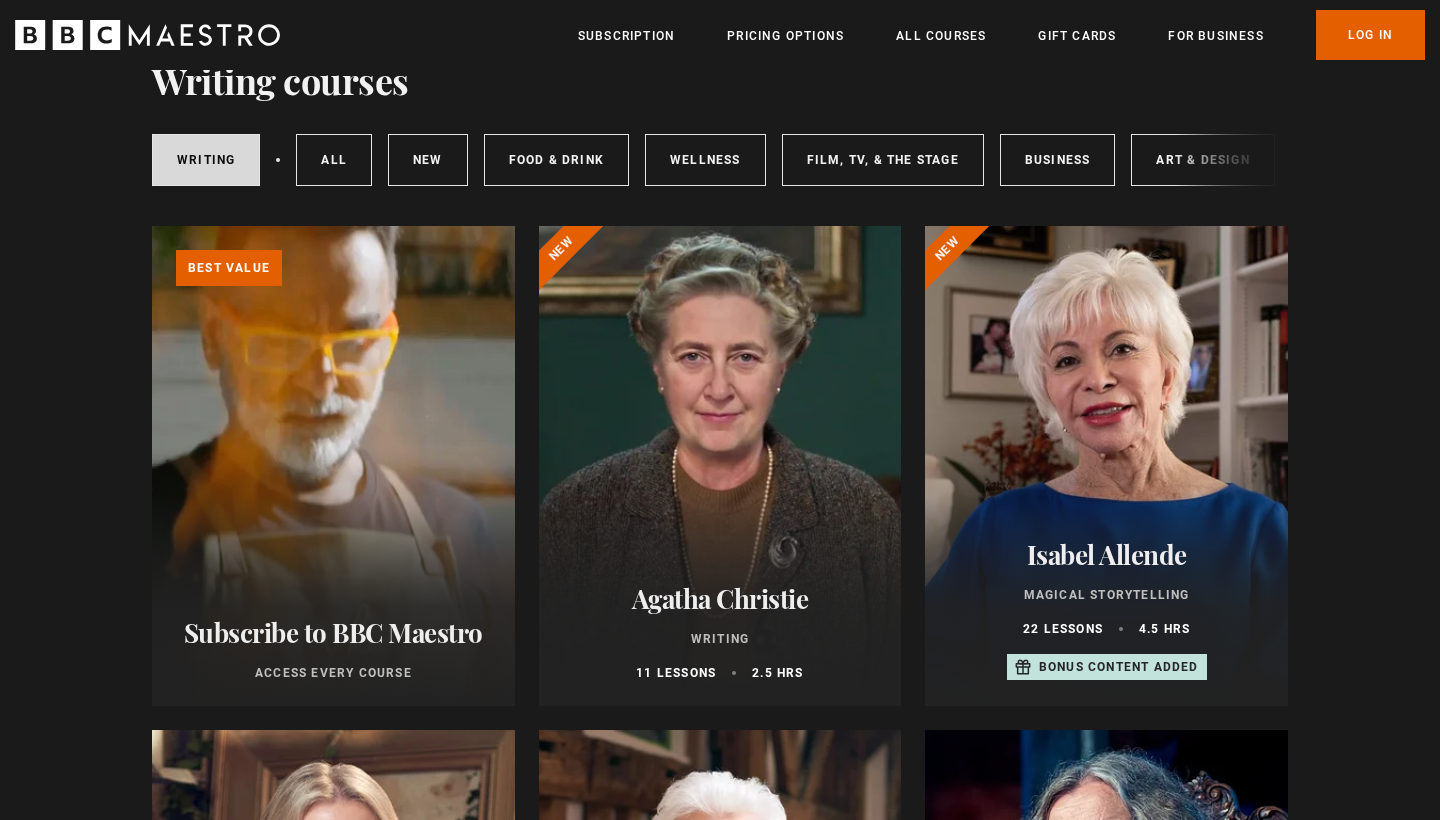click at bounding box center [720, 466] 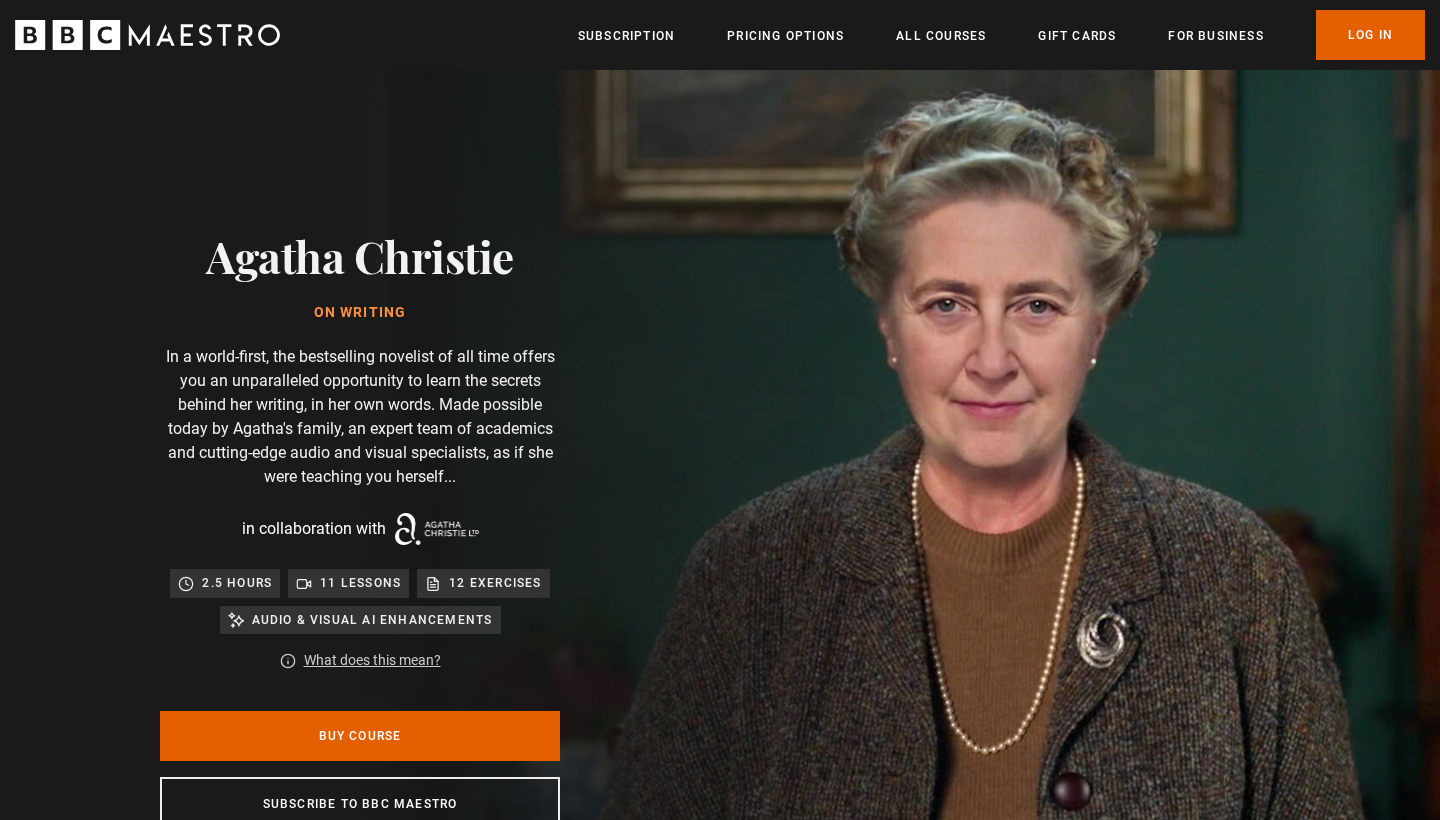 scroll, scrollTop: 0, scrollLeft: 0, axis: both 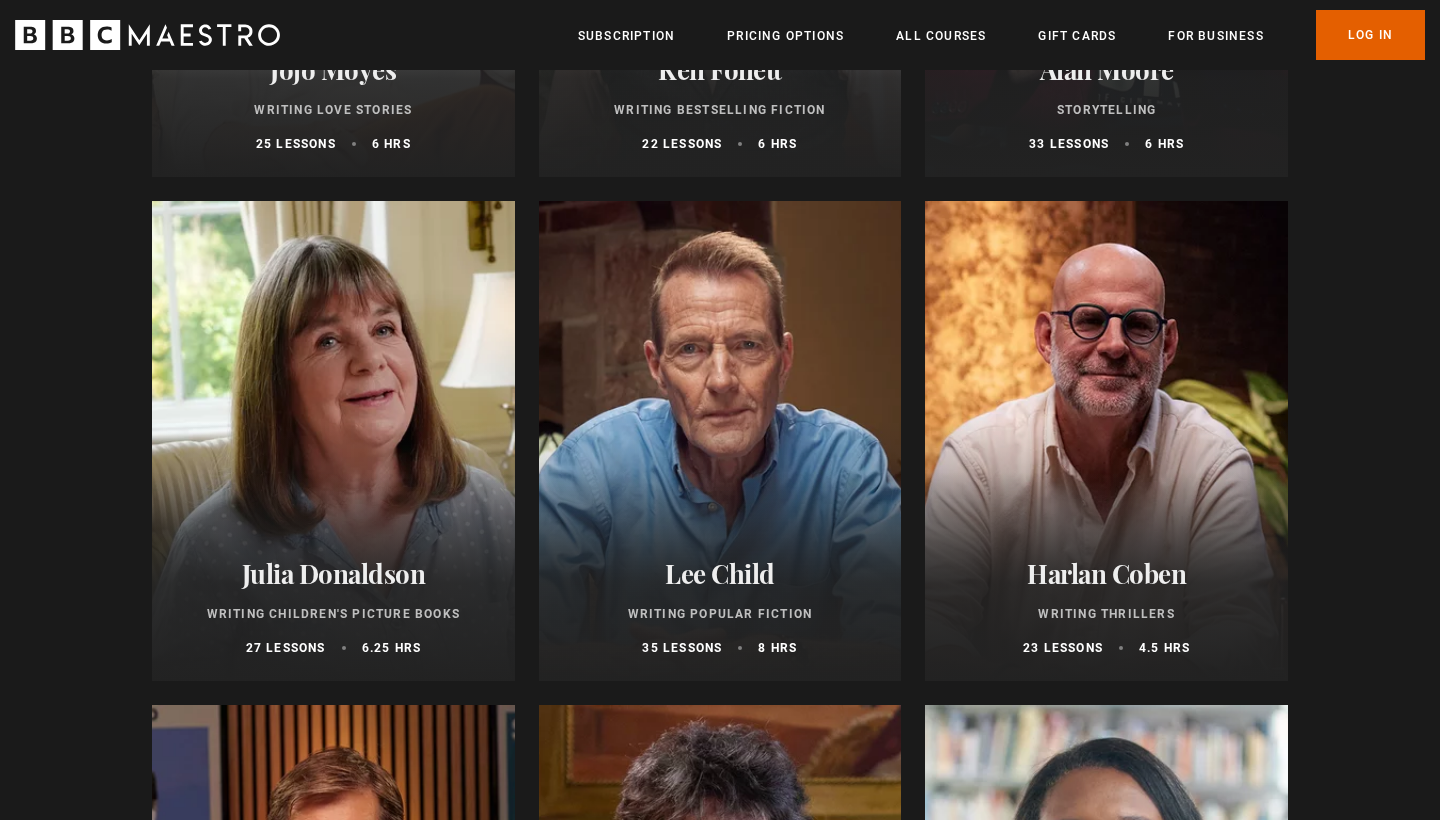 click at bounding box center (720, 441) 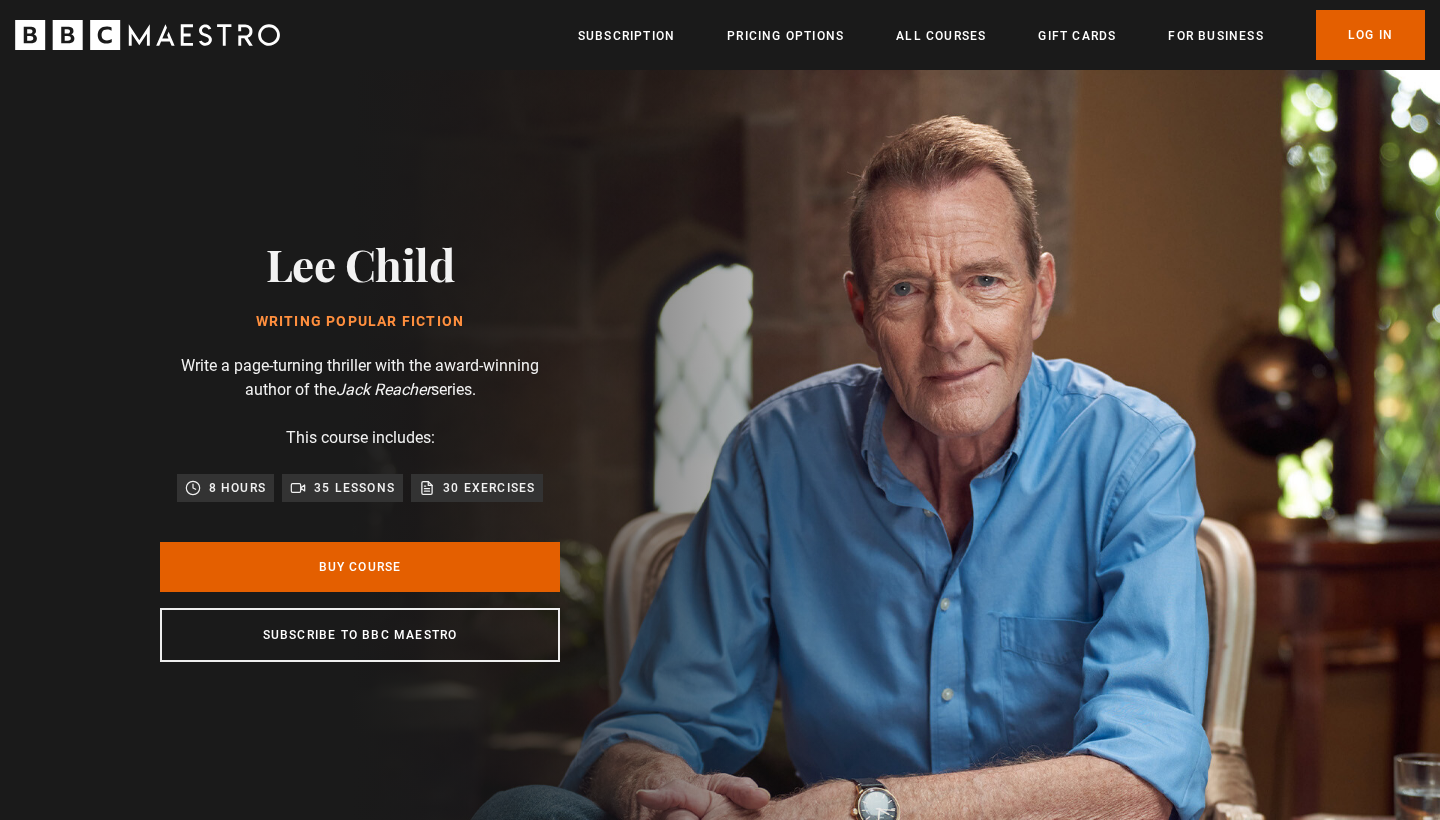 scroll, scrollTop: 0, scrollLeft: 0, axis: both 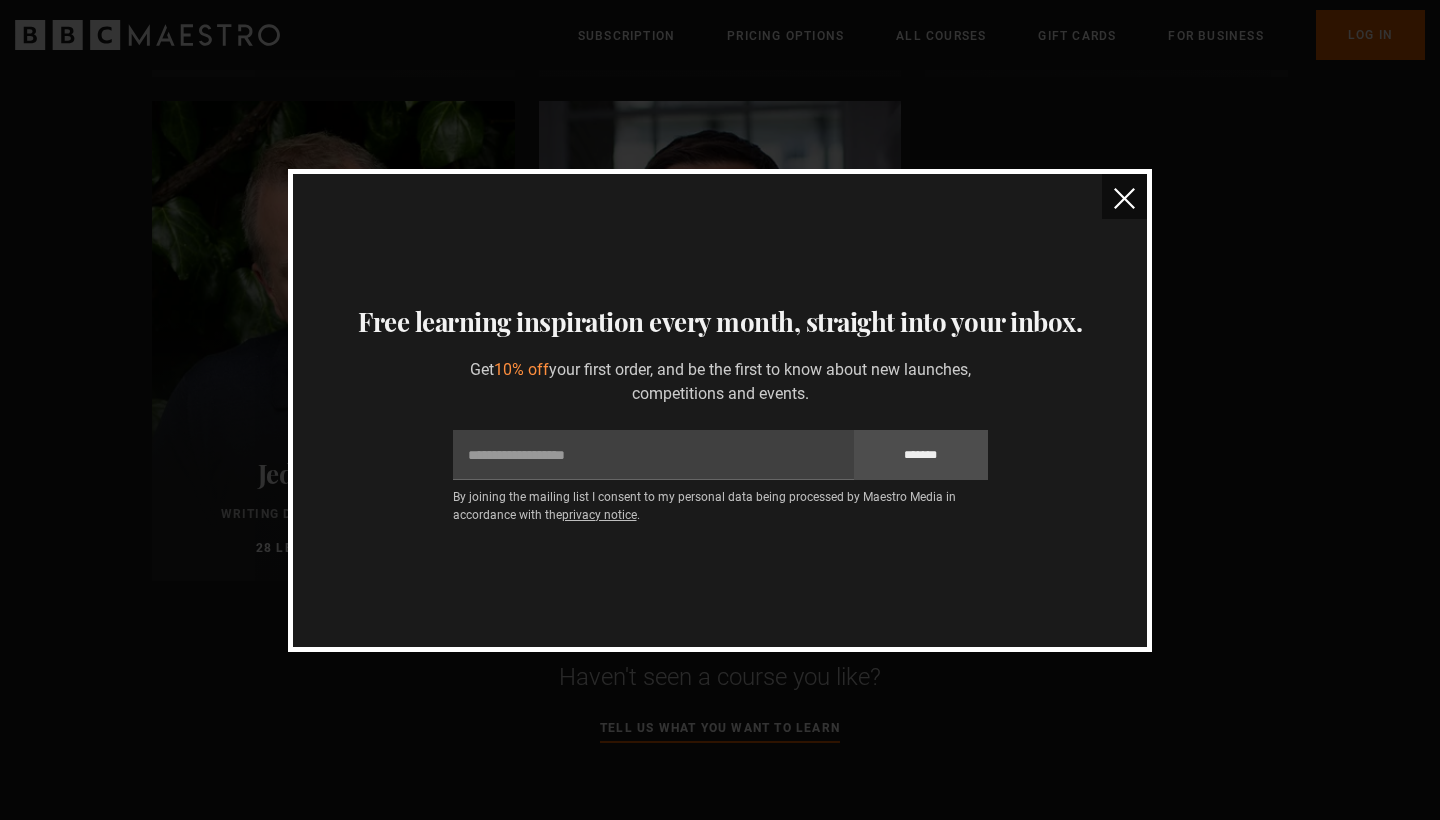 click at bounding box center (1124, 198) 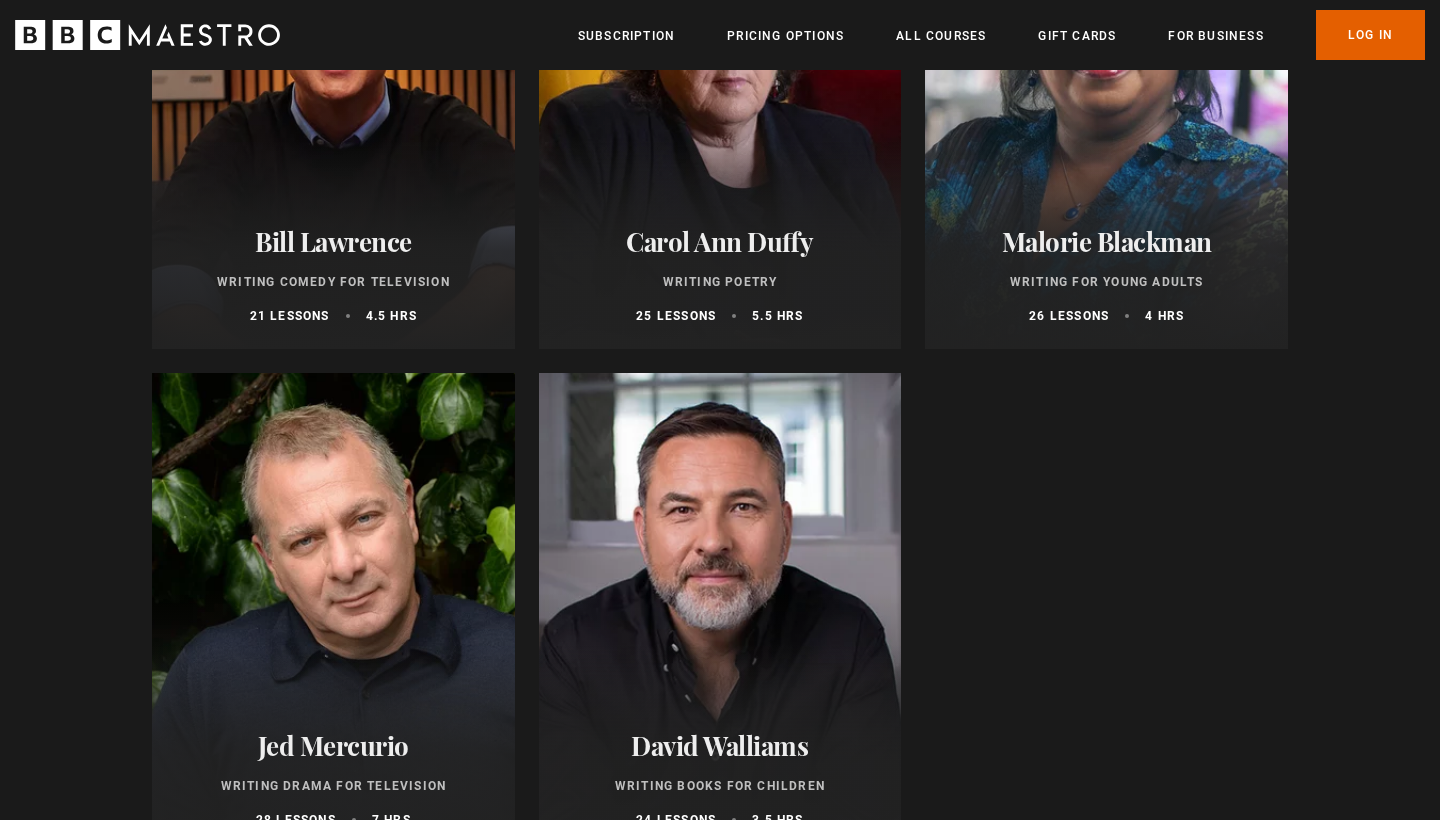 scroll, scrollTop: 973, scrollLeft: 0, axis: vertical 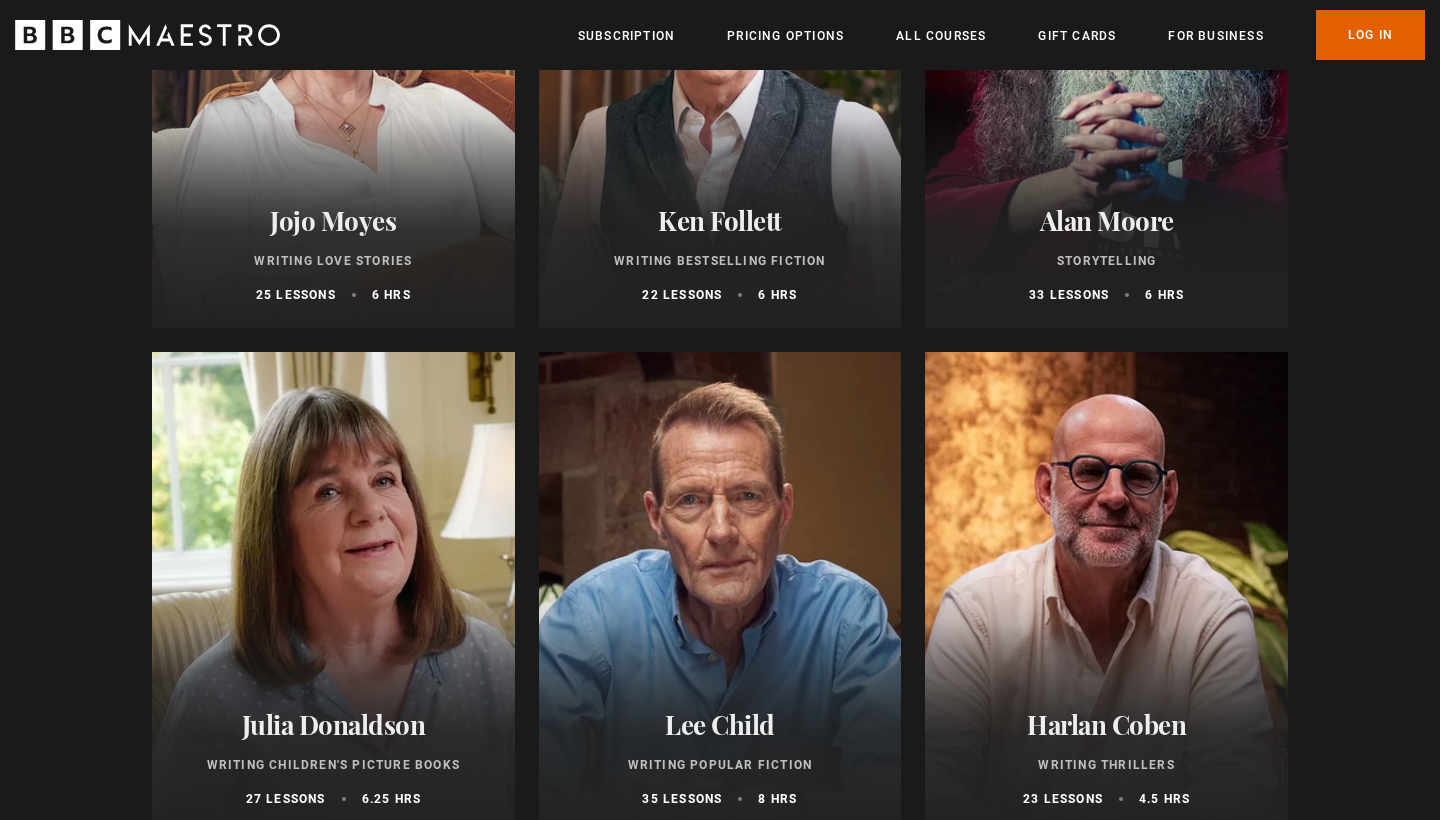 click at bounding box center (1106, 592) 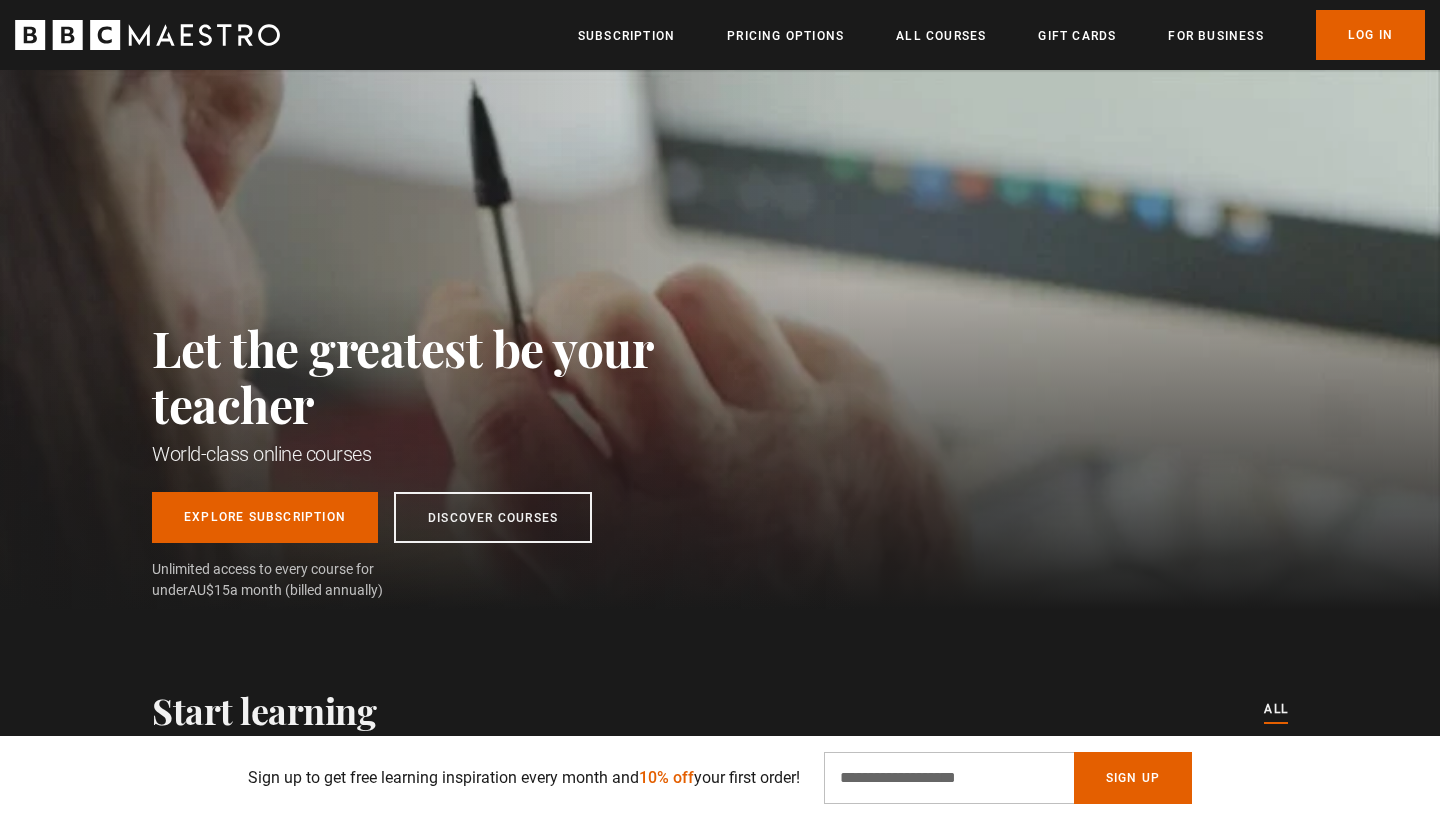 scroll, scrollTop: 2009, scrollLeft: 0, axis: vertical 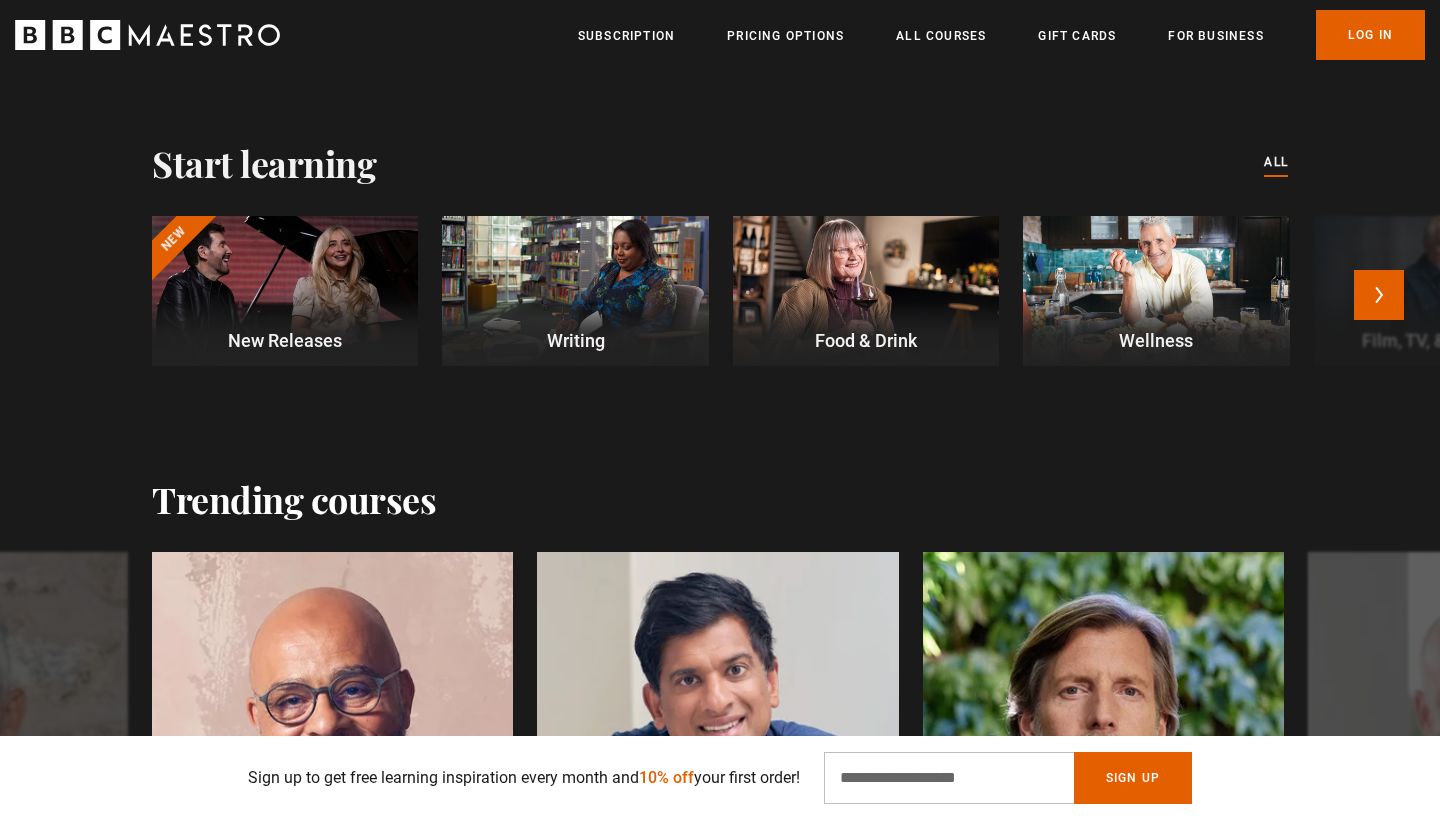 click on "New Releases" at bounding box center [285, 340] 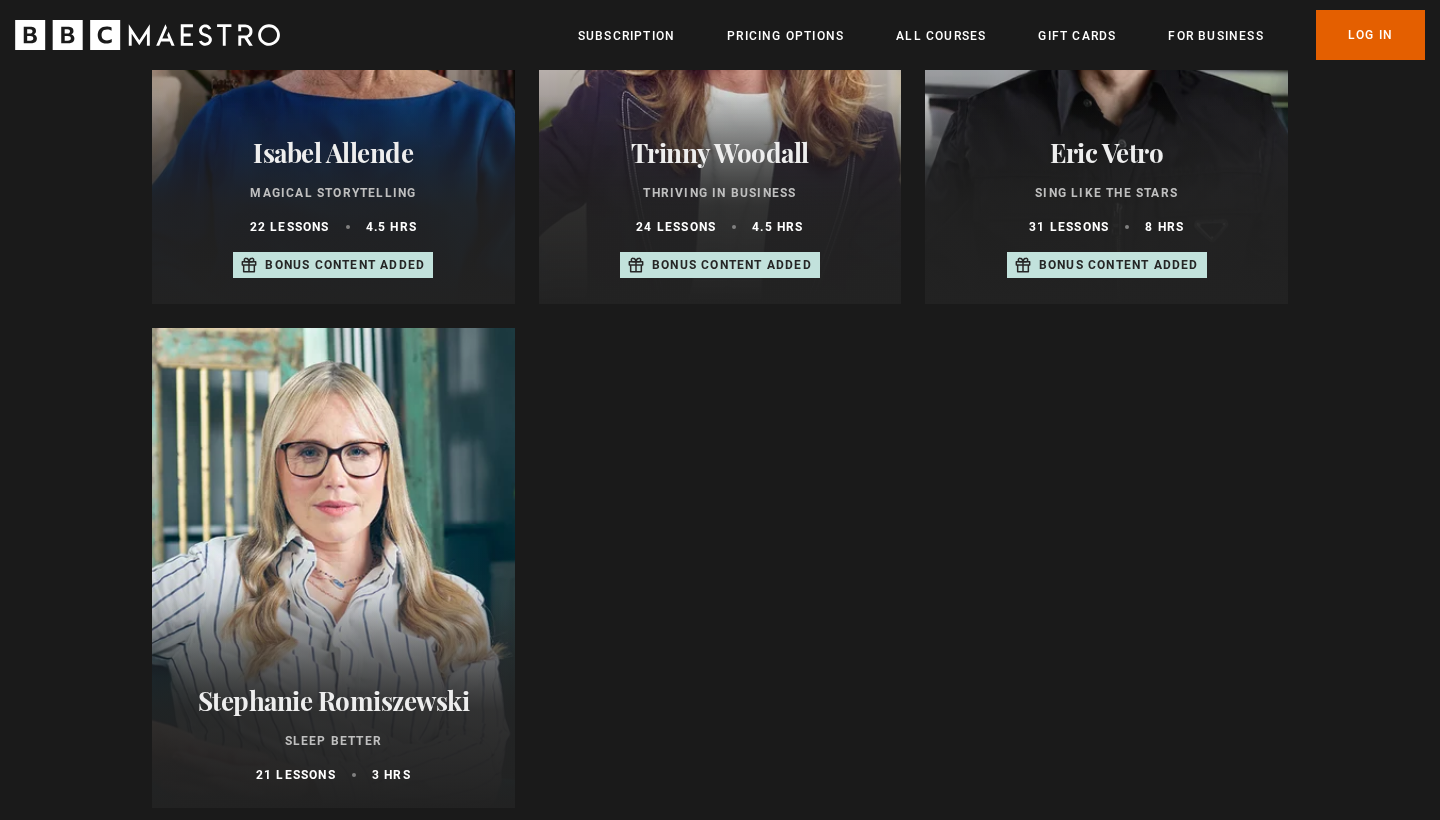 scroll, scrollTop: 1504, scrollLeft: 0, axis: vertical 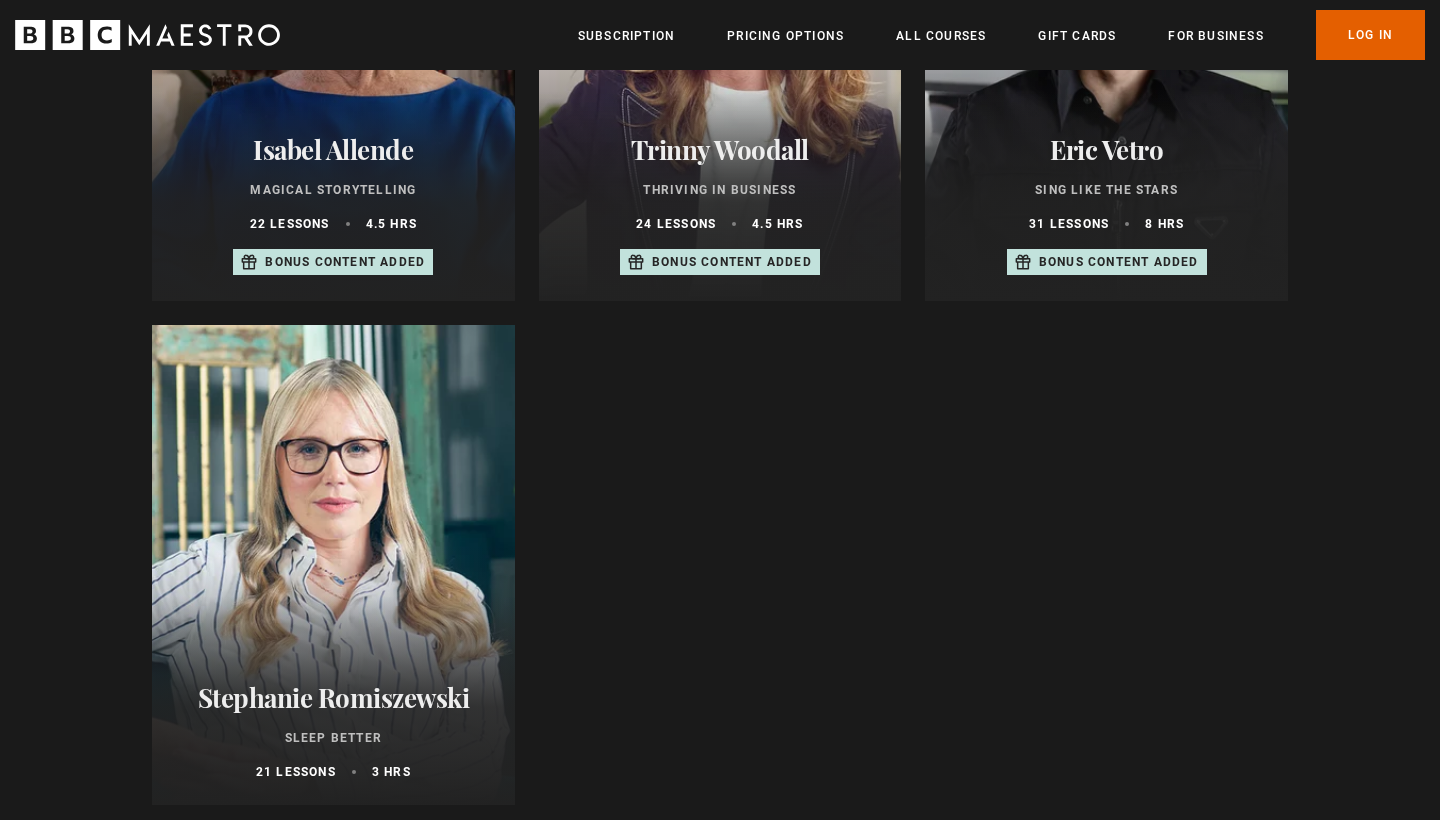 click on "Eric Vetro
Sing Like the Stars
31 lessons
8 hrs
Bonus content added" at bounding box center (1106, 205) 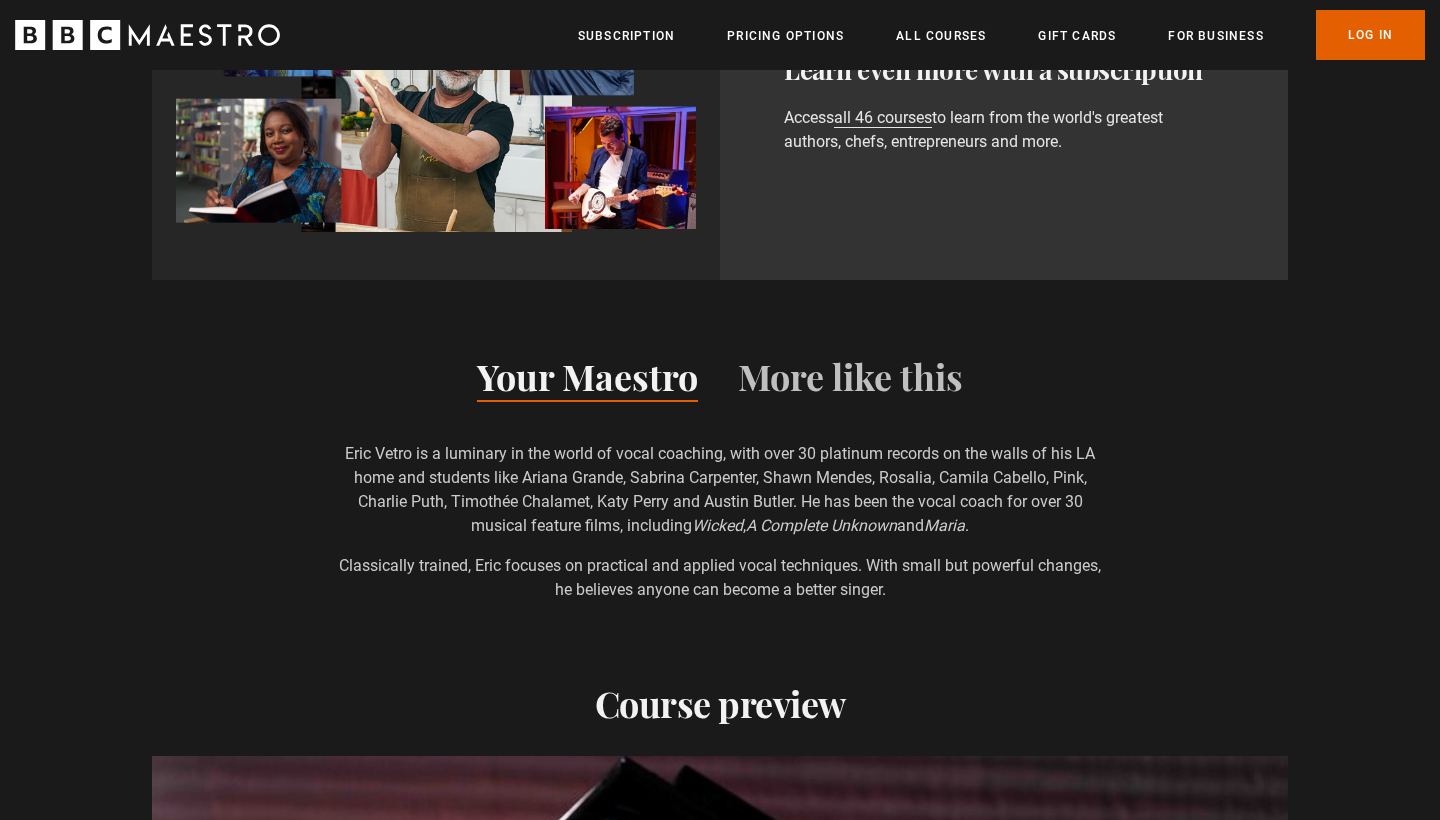 click on "All Courses" at bounding box center [941, 36] 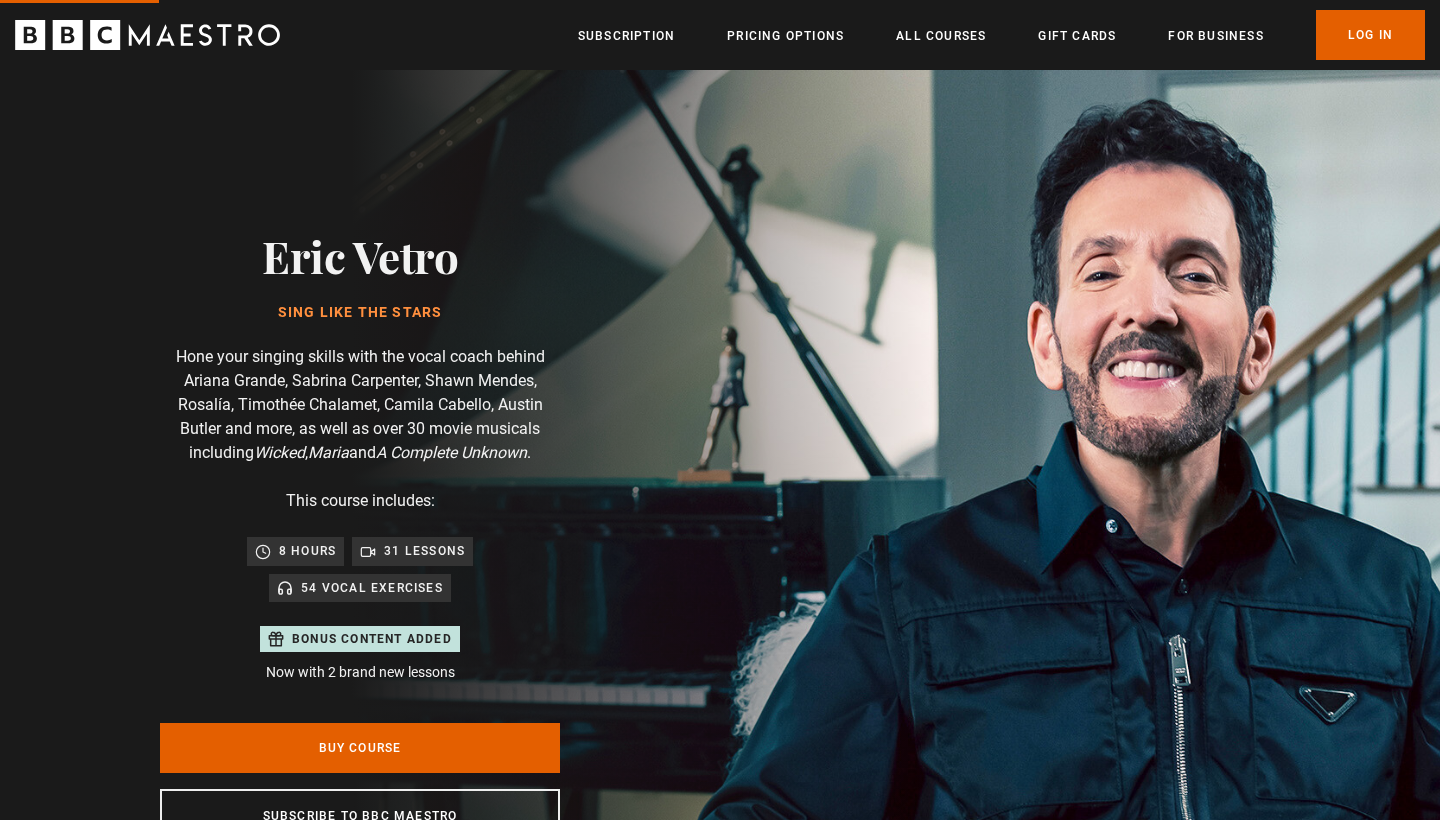 click on "All Courses" at bounding box center [941, 36] 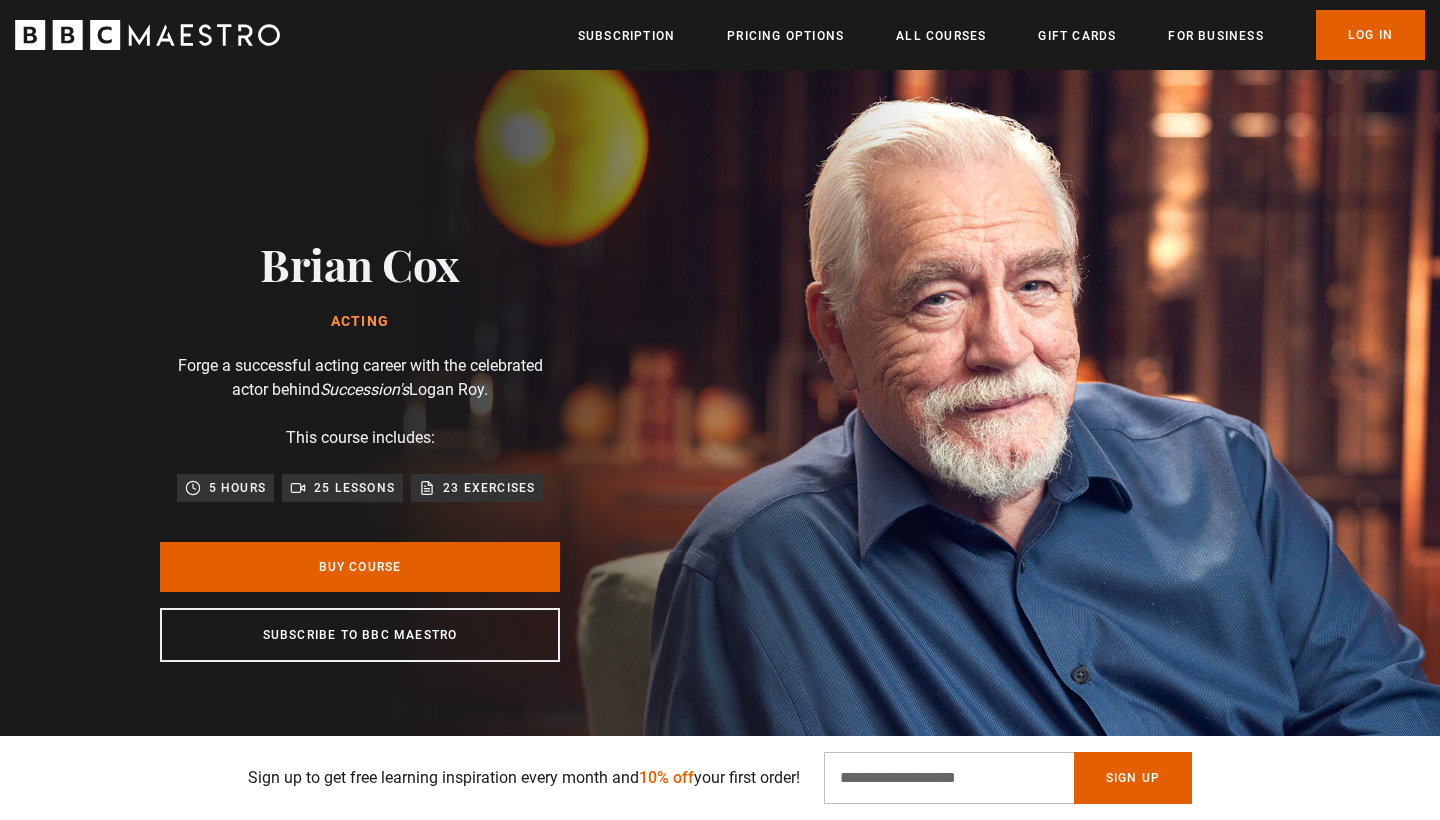 scroll, scrollTop: 1970, scrollLeft: 0, axis: vertical 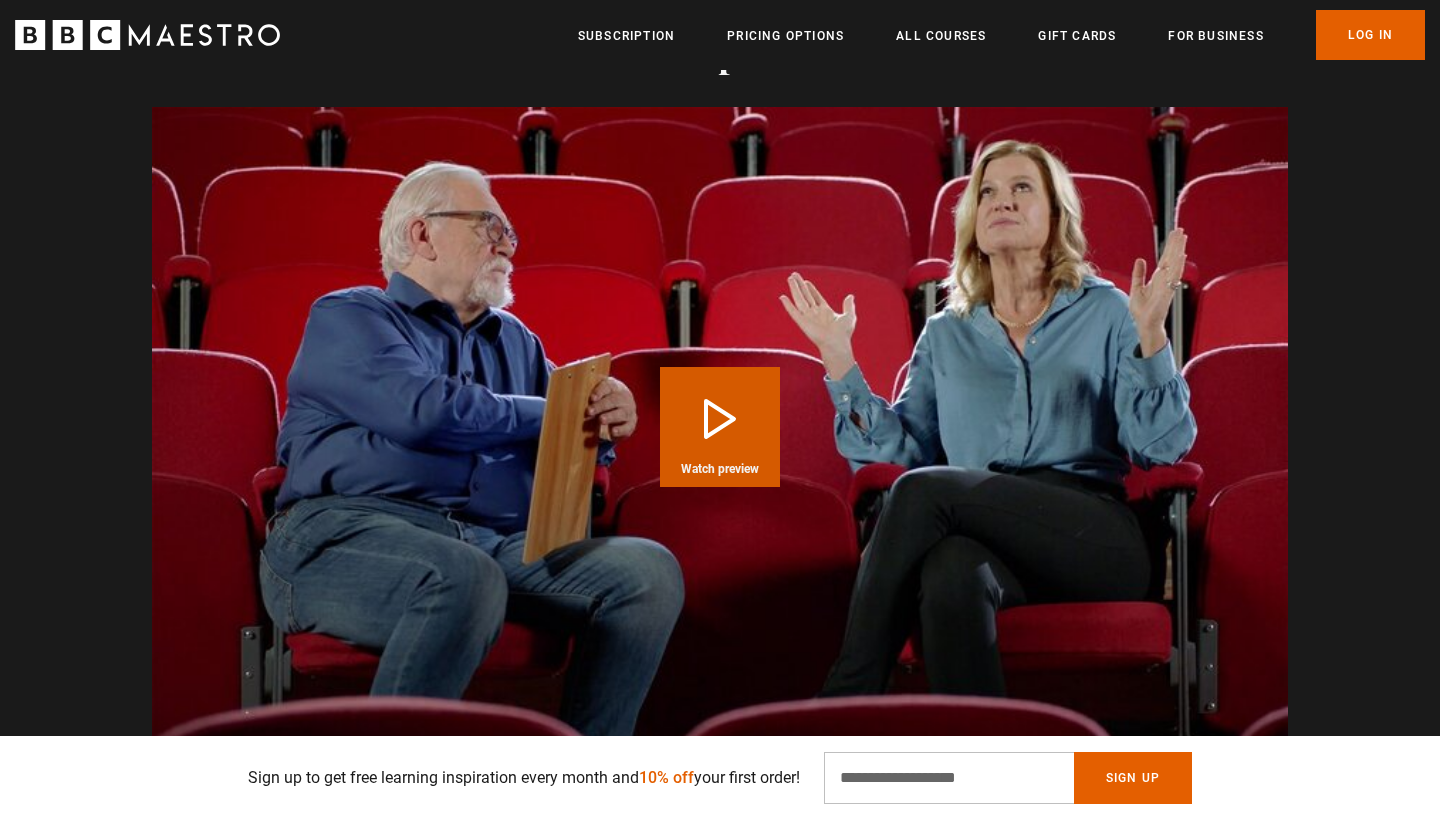 click on "Play Course overview for Acting with Brian Cox Watch preview" at bounding box center (720, 427) 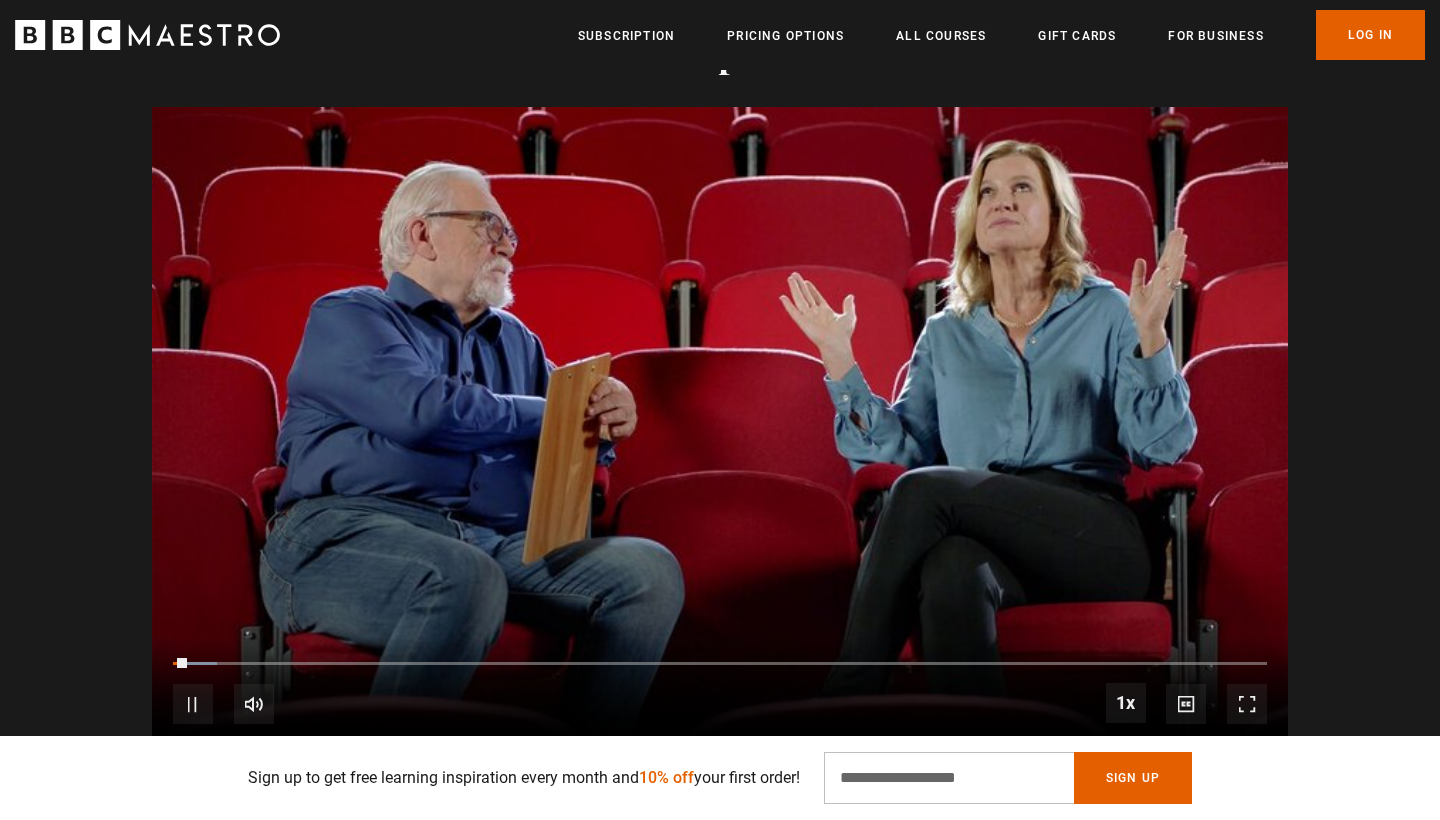 scroll, scrollTop: 1994, scrollLeft: 0, axis: vertical 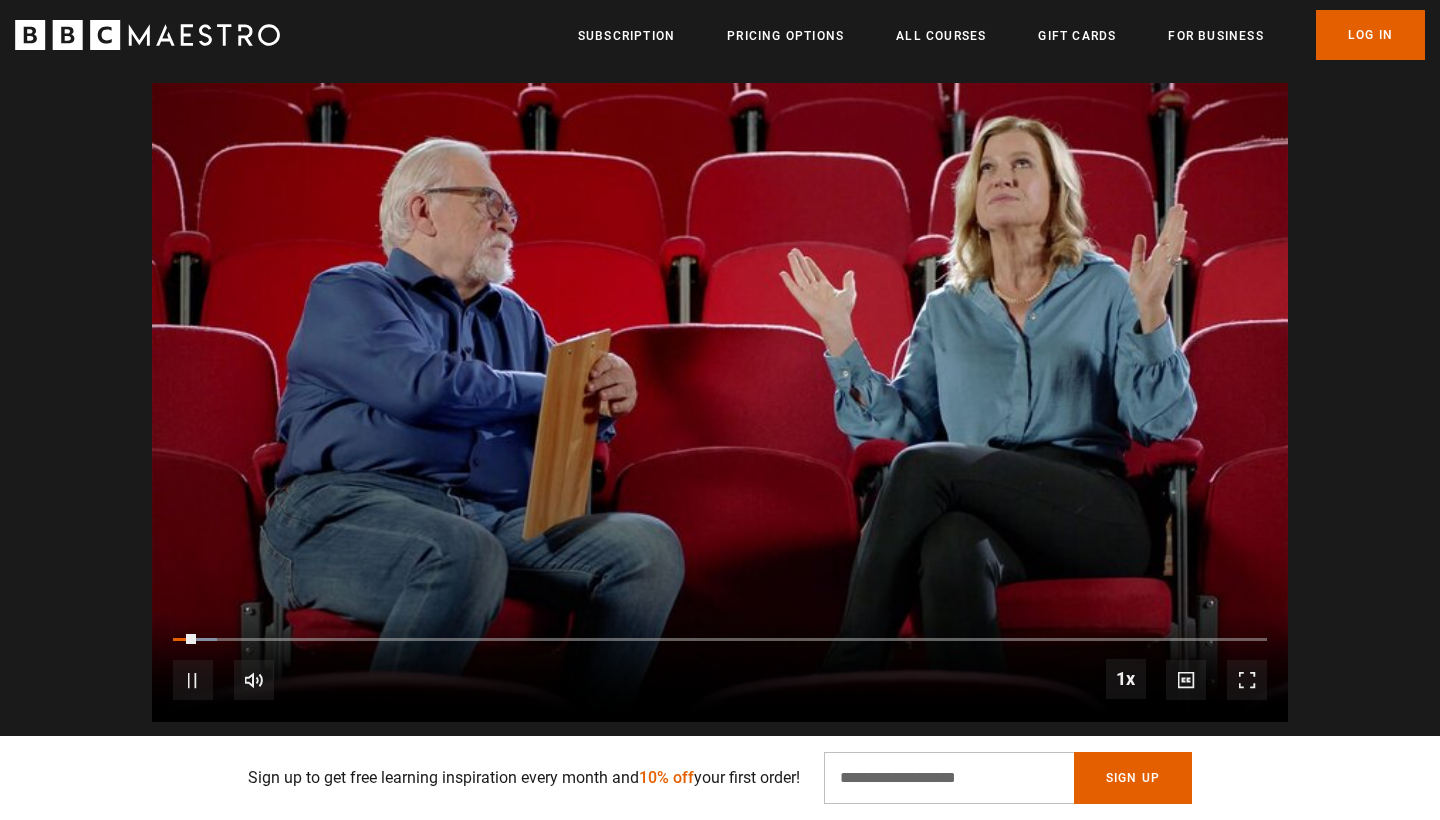 click at bounding box center (1247, 680) 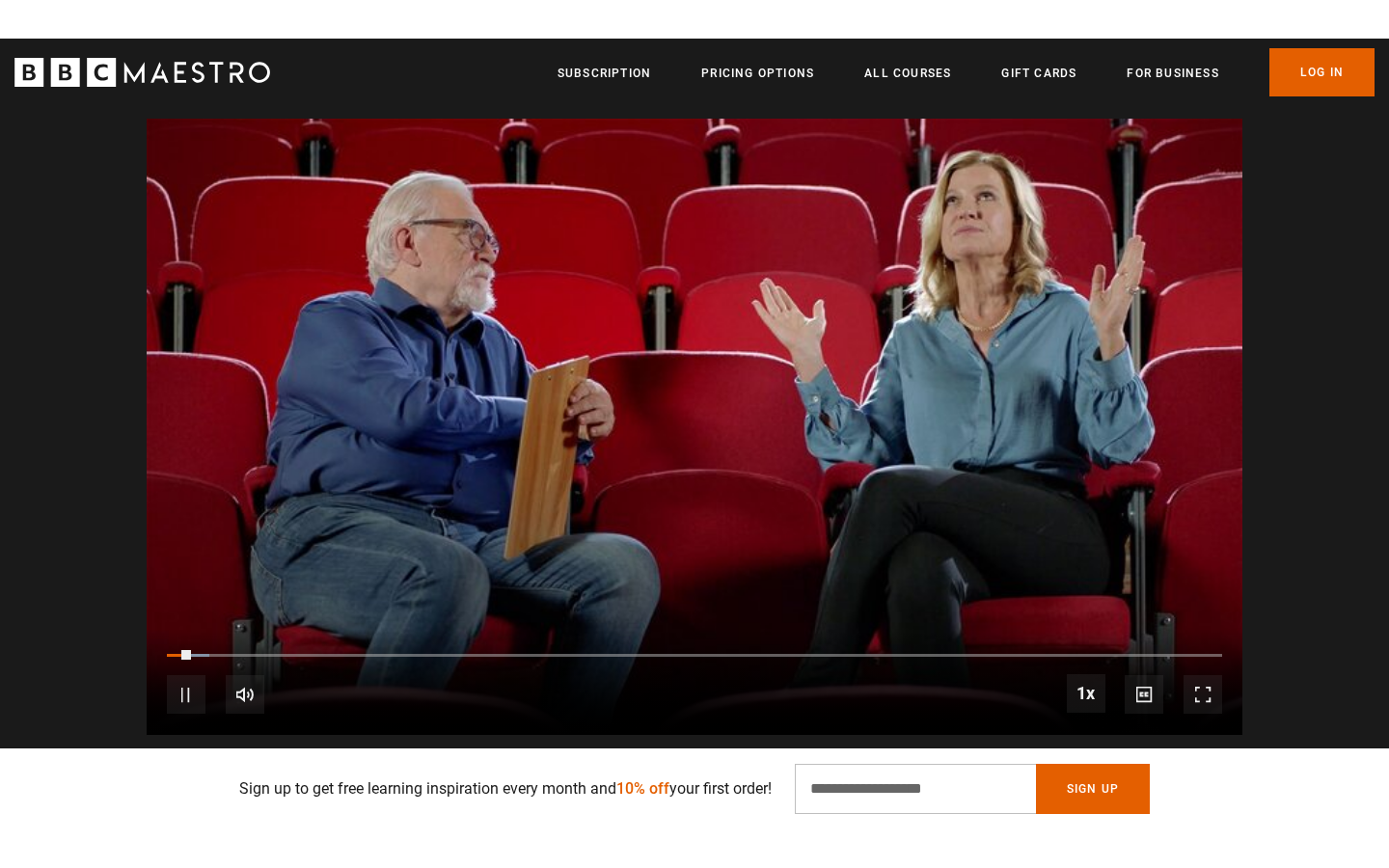 scroll, scrollTop: 0, scrollLeft: 0, axis: both 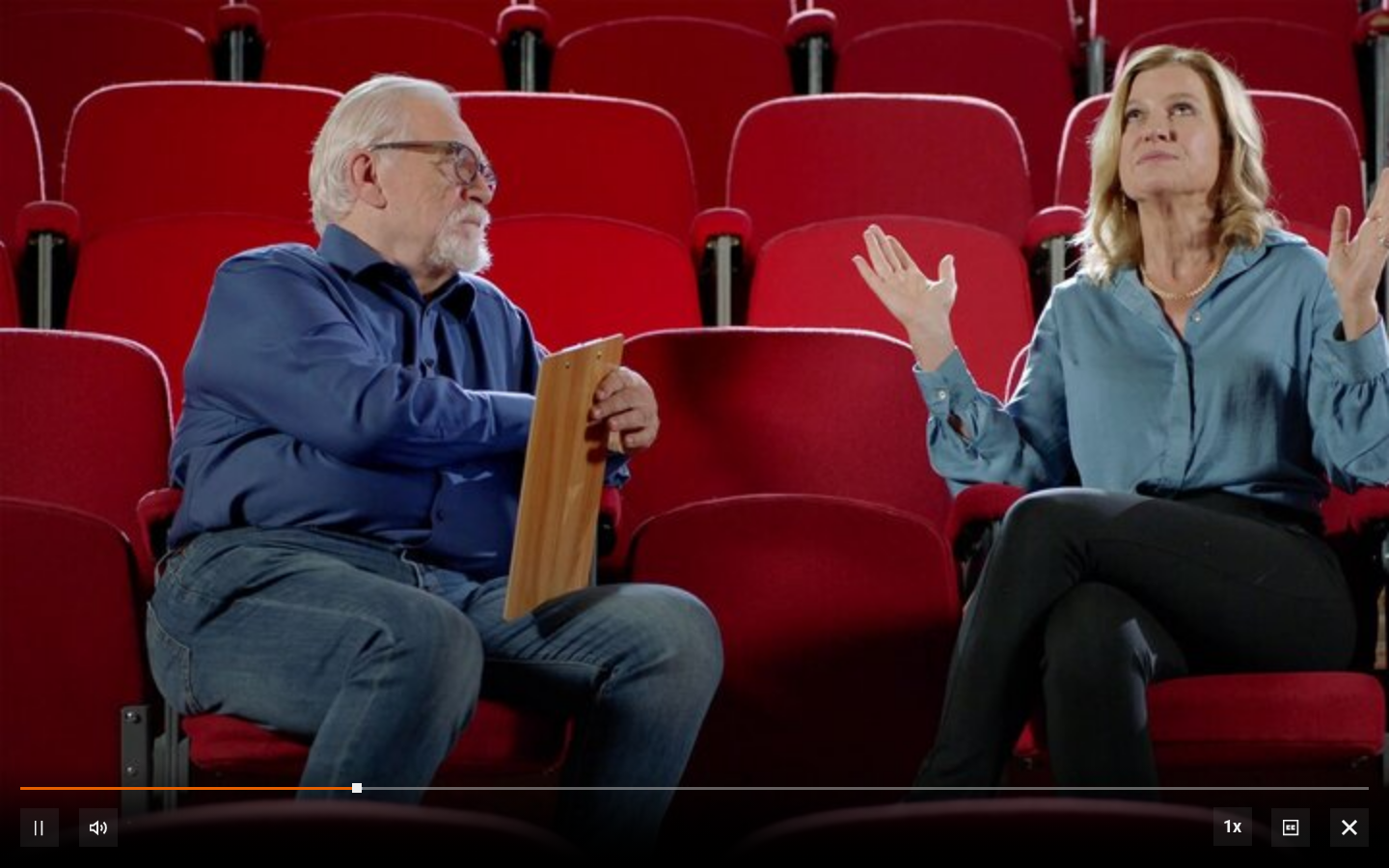 click at bounding box center (694, 434) 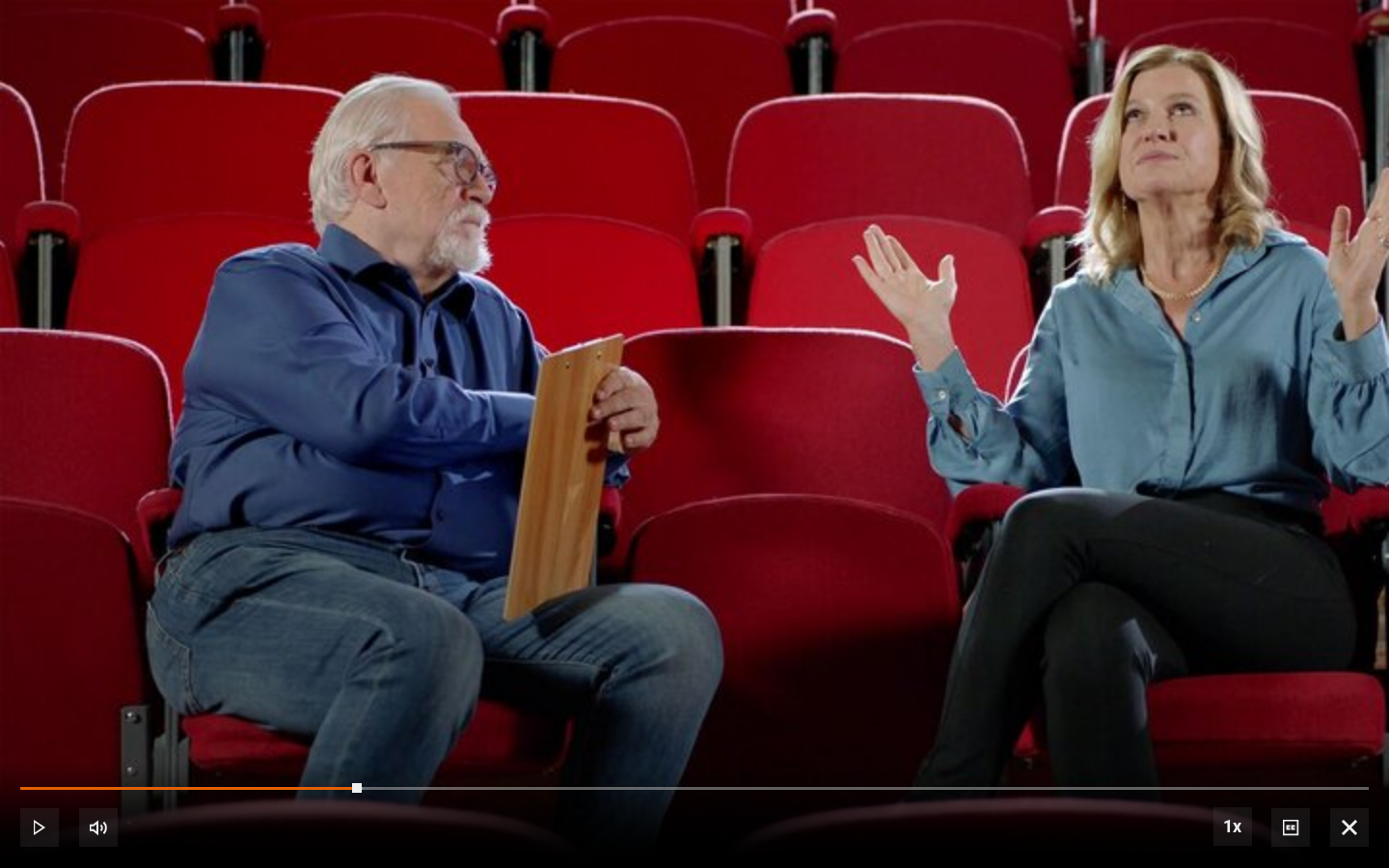 scroll, scrollTop: 0, scrollLeft: 1011, axis: horizontal 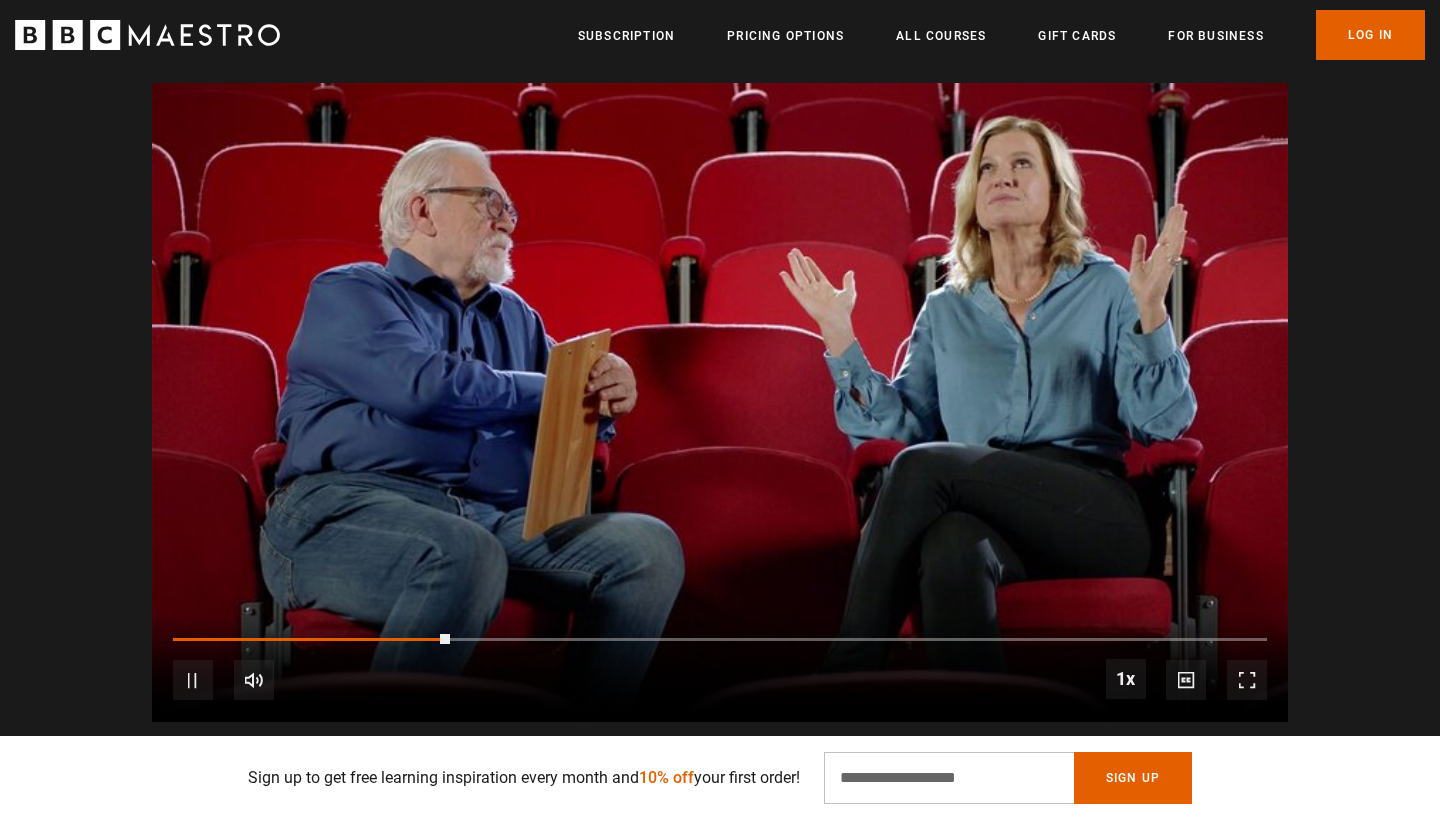 click at bounding box center [720, 402] 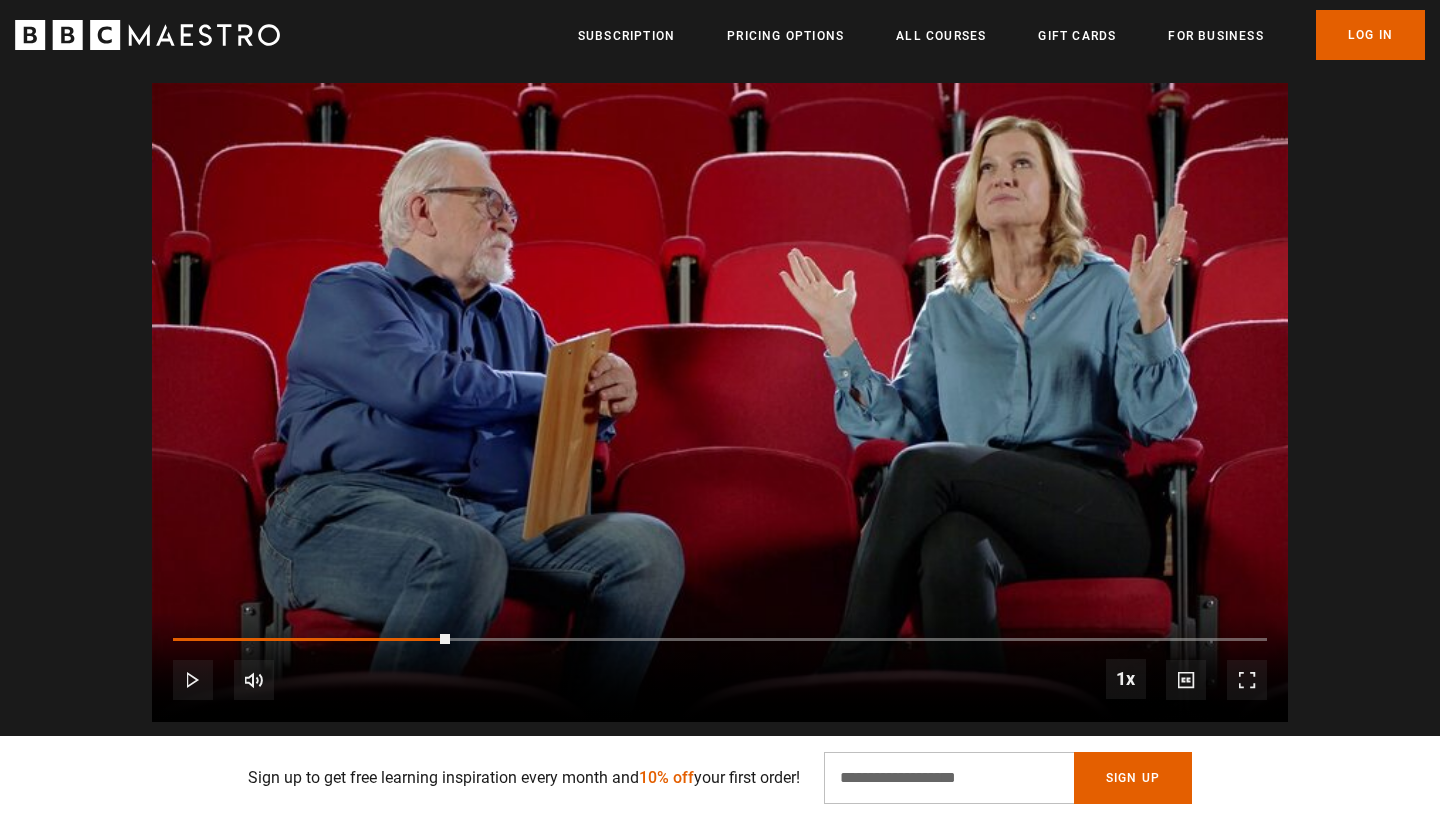 click at bounding box center (720, 402) 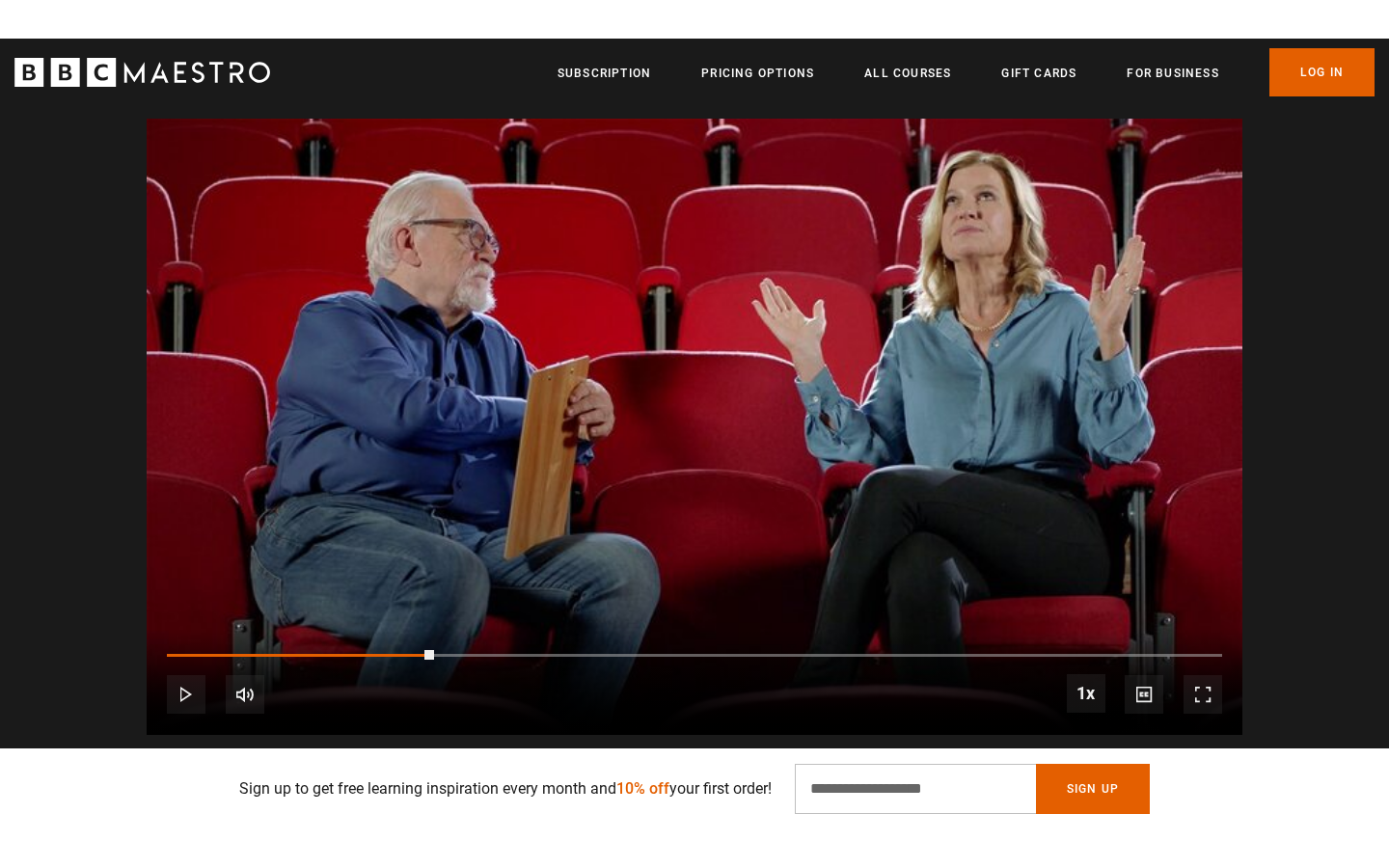scroll, scrollTop: 0, scrollLeft: 0, axis: both 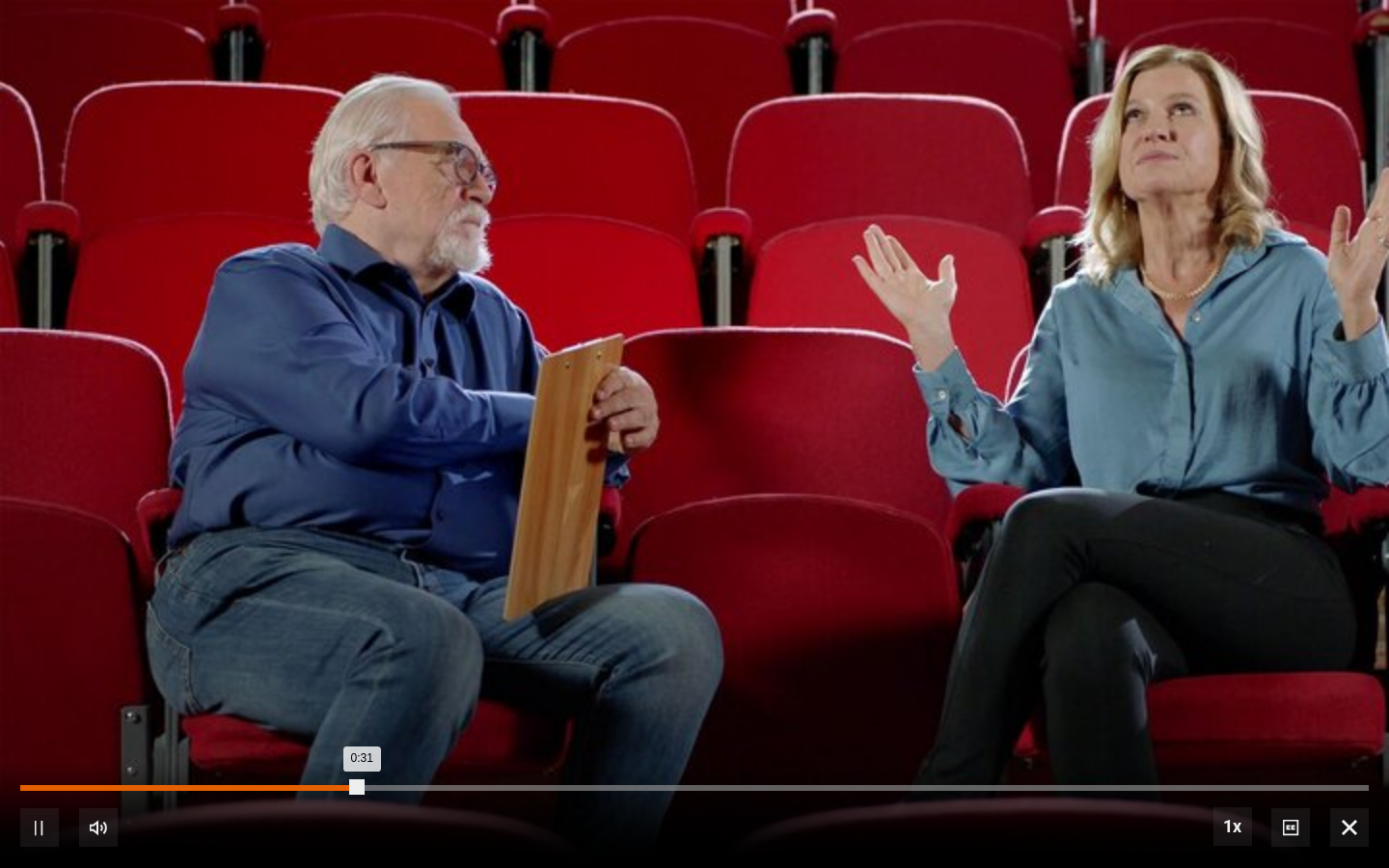 click on "0:31" at bounding box center (191, 788) 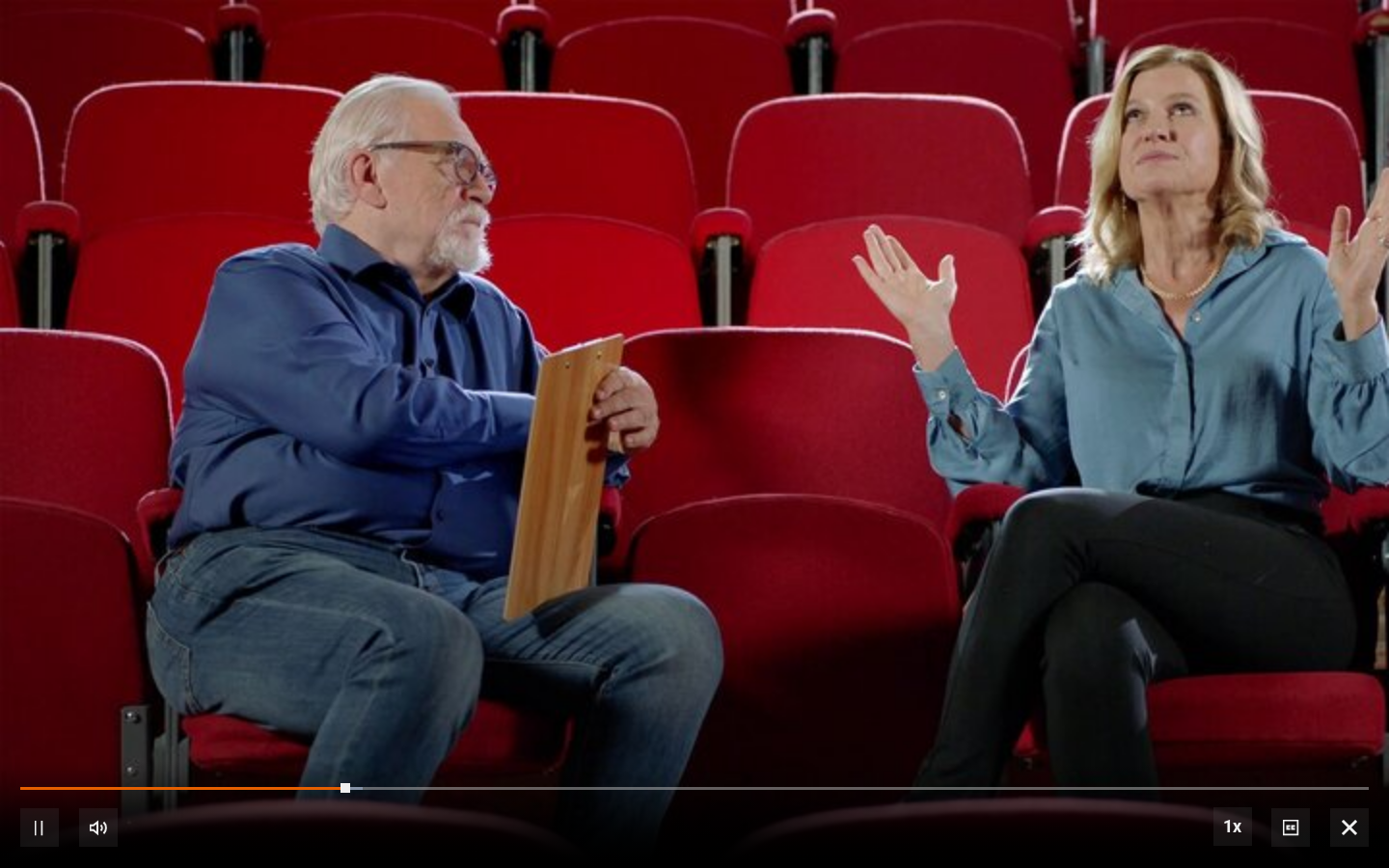 click at bounding box center [694, 434] 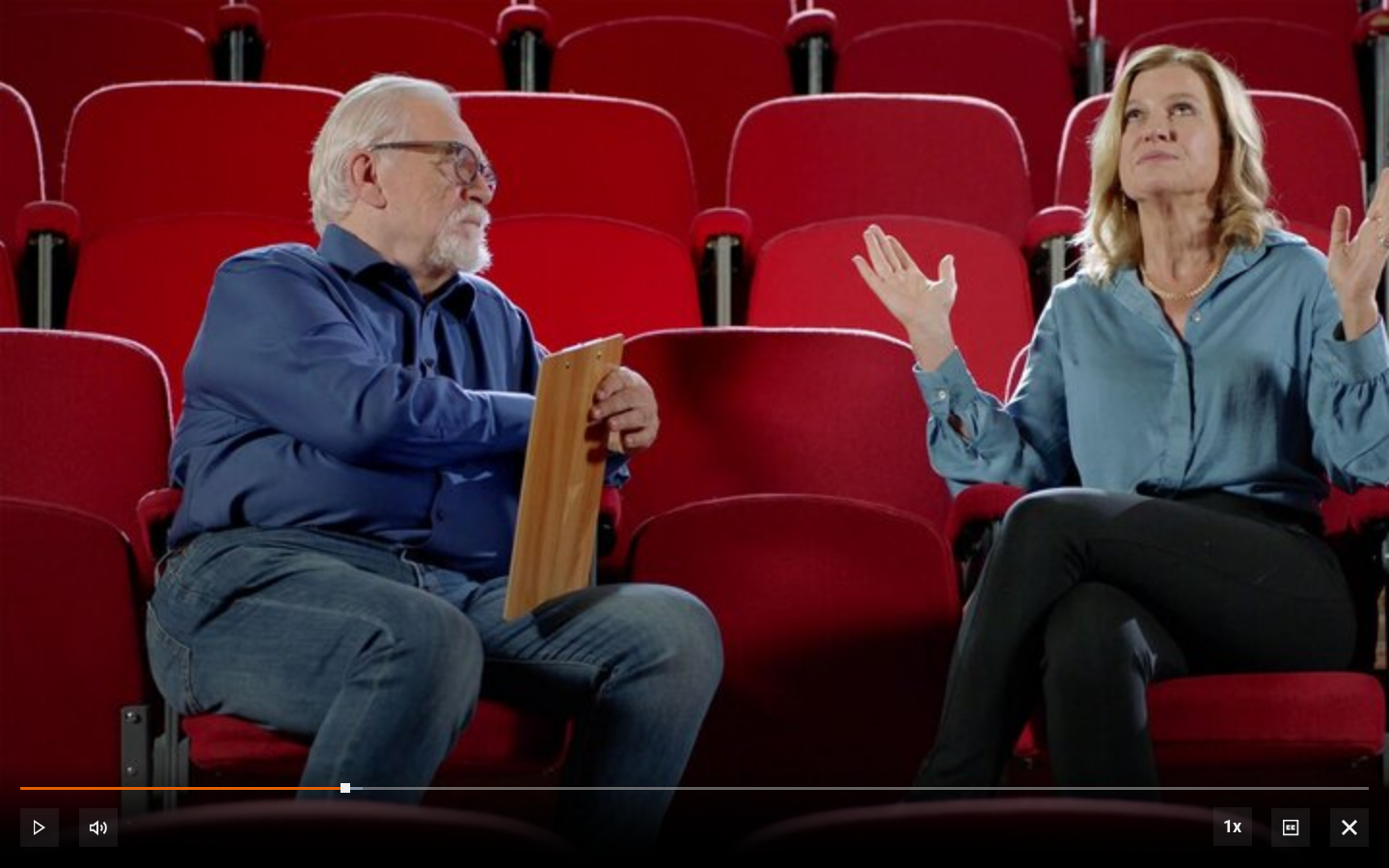 click at bounding box center (694, 434) 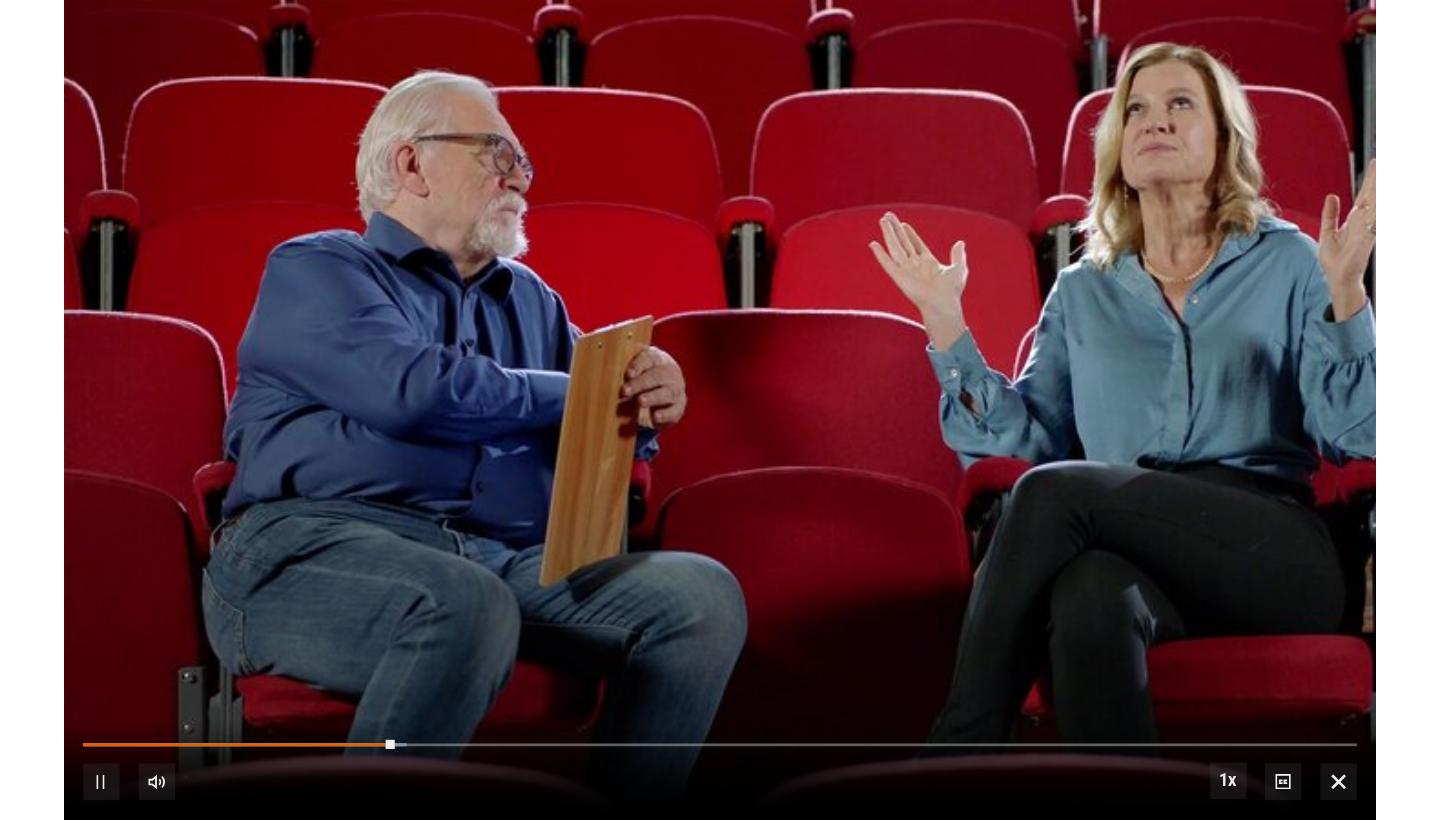 scroll, scrollTop: 1994, scrollLeft: 0, axis: vertical 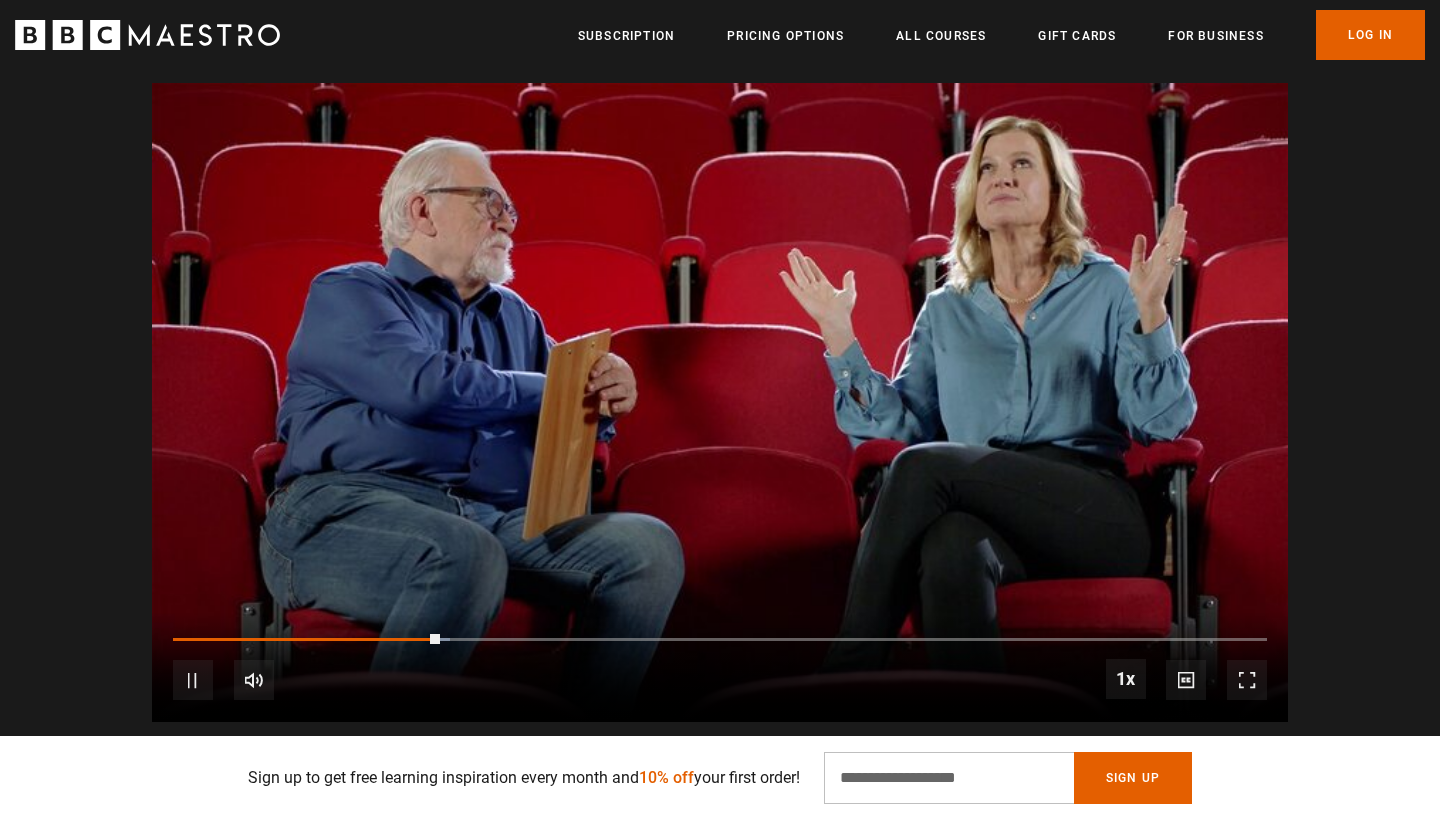 click at bounding box center [720, 402] 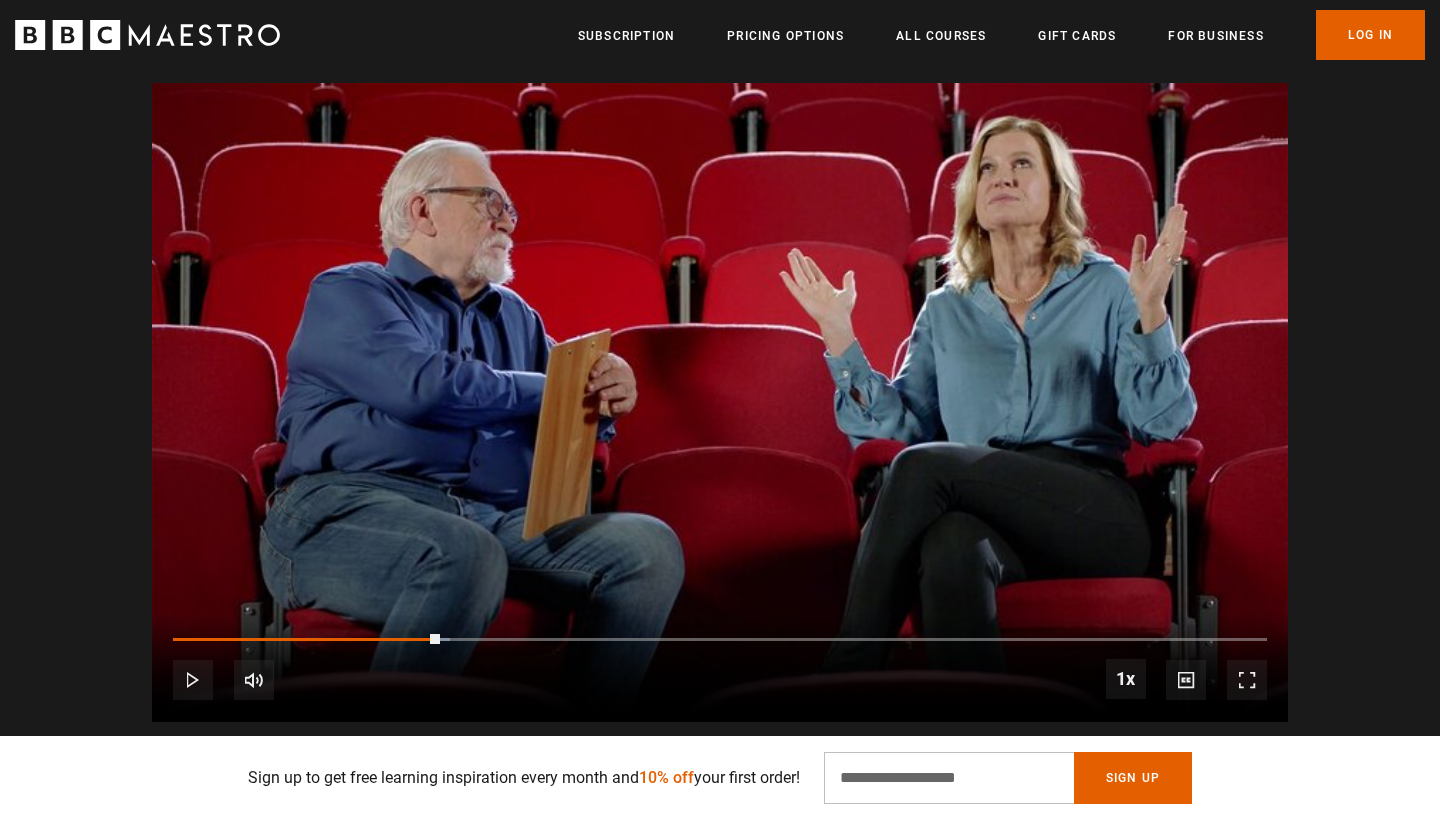 click at bounding box center [720, 402] 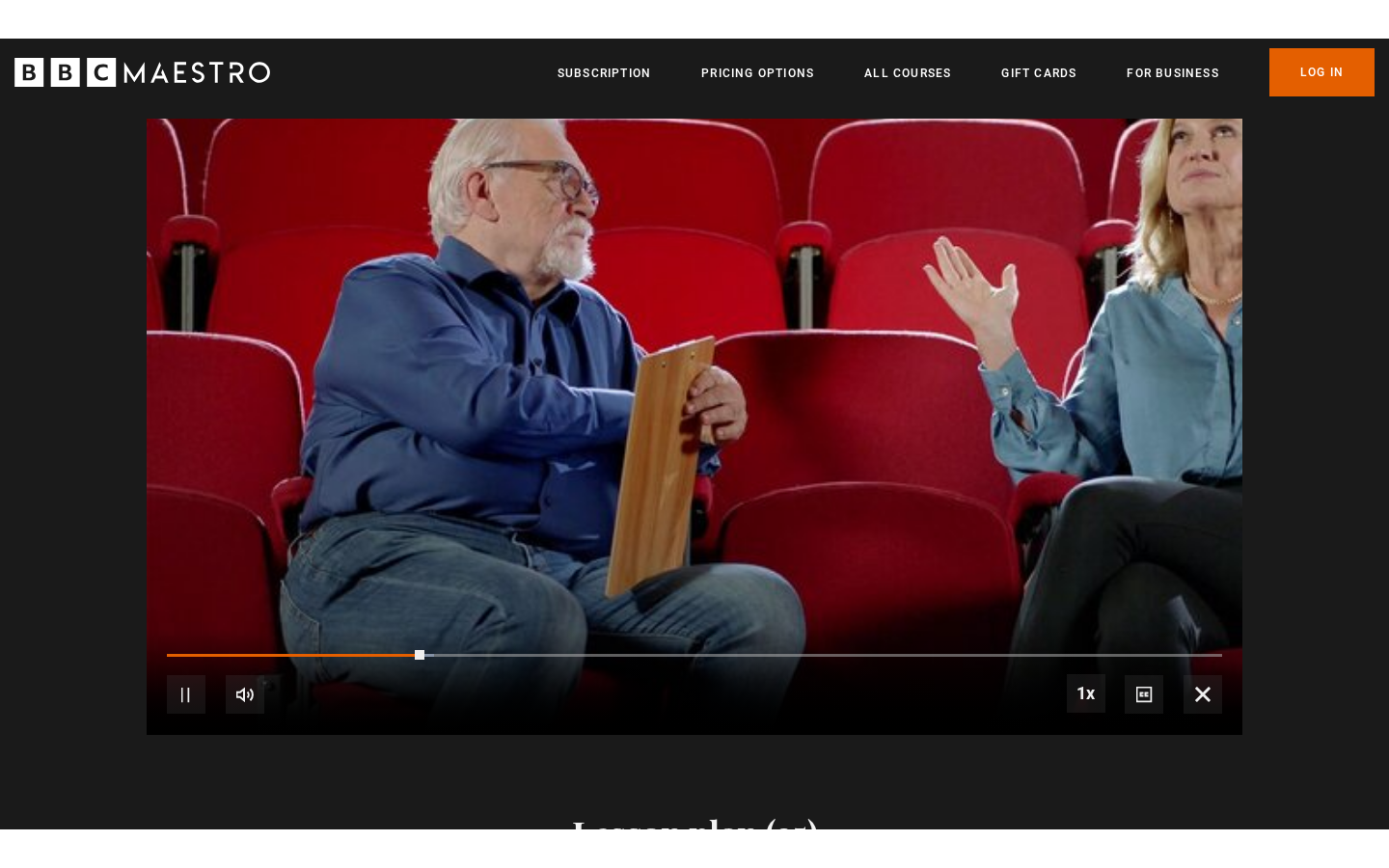 scroll, scrollTop: 0, scrollLeft: 0, axis: both 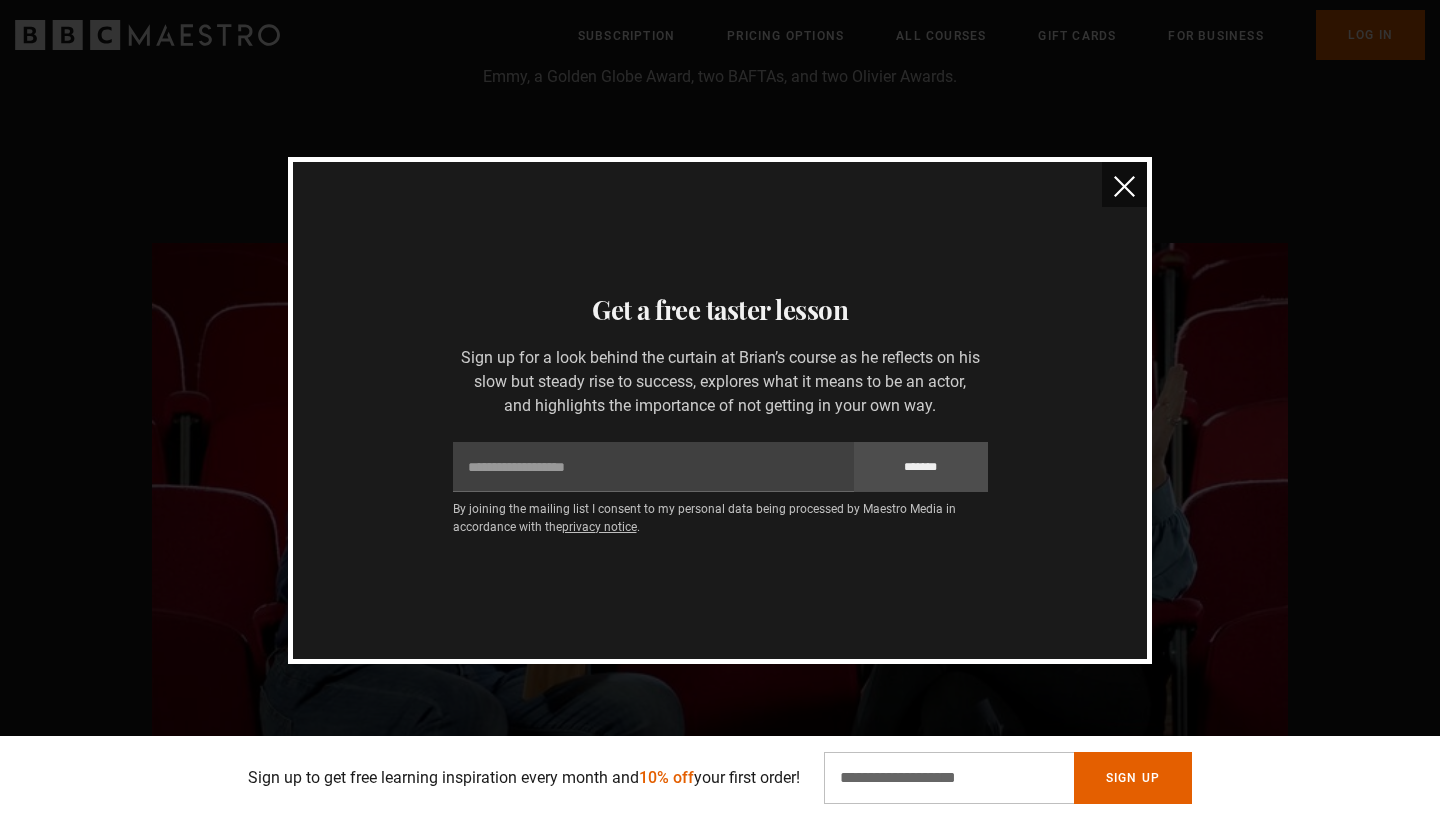 click at bounding box center (1124, 186) 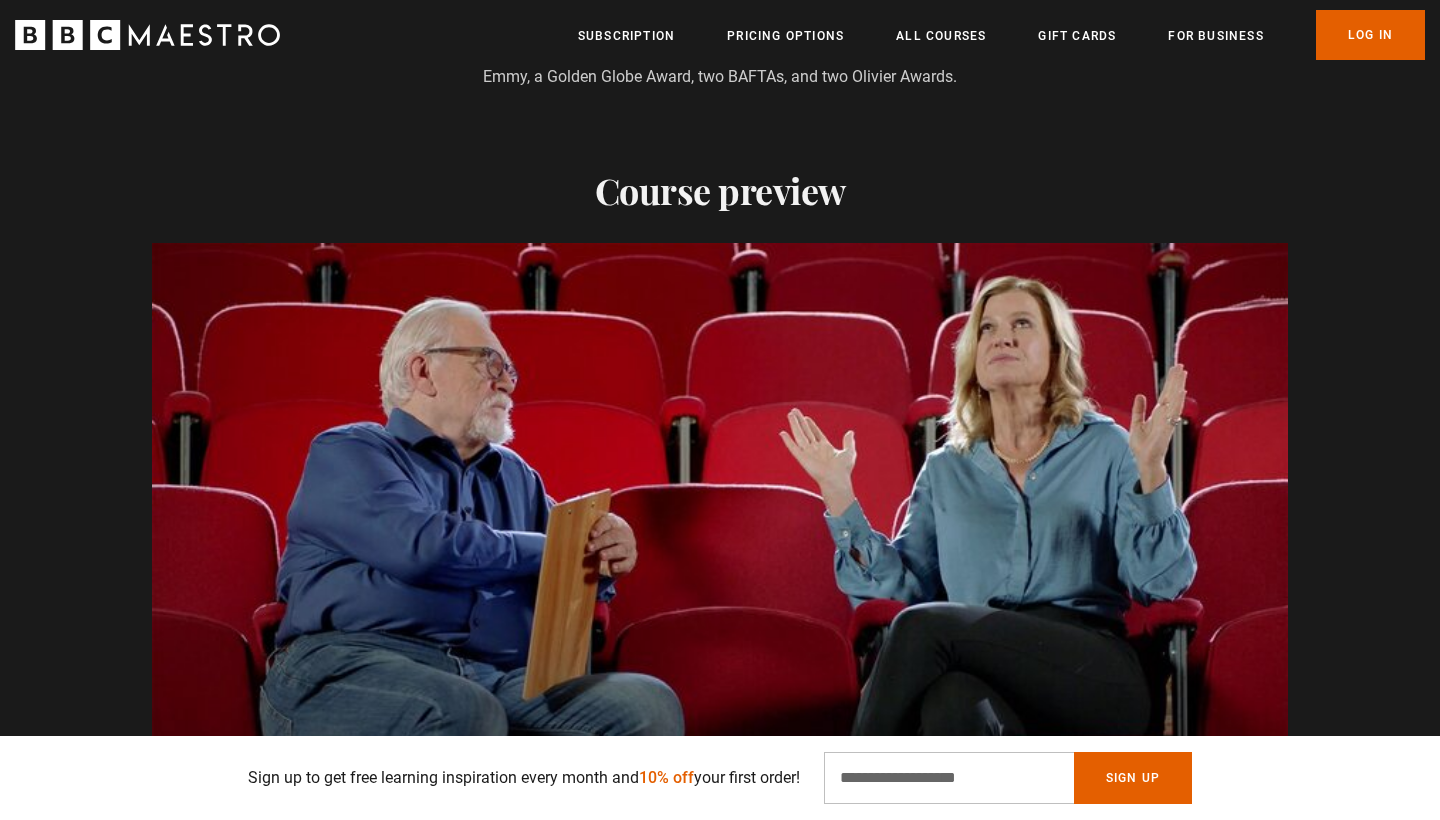 scroll, scrollTop: 0, scrollLeft: 1572, axis: horizontal 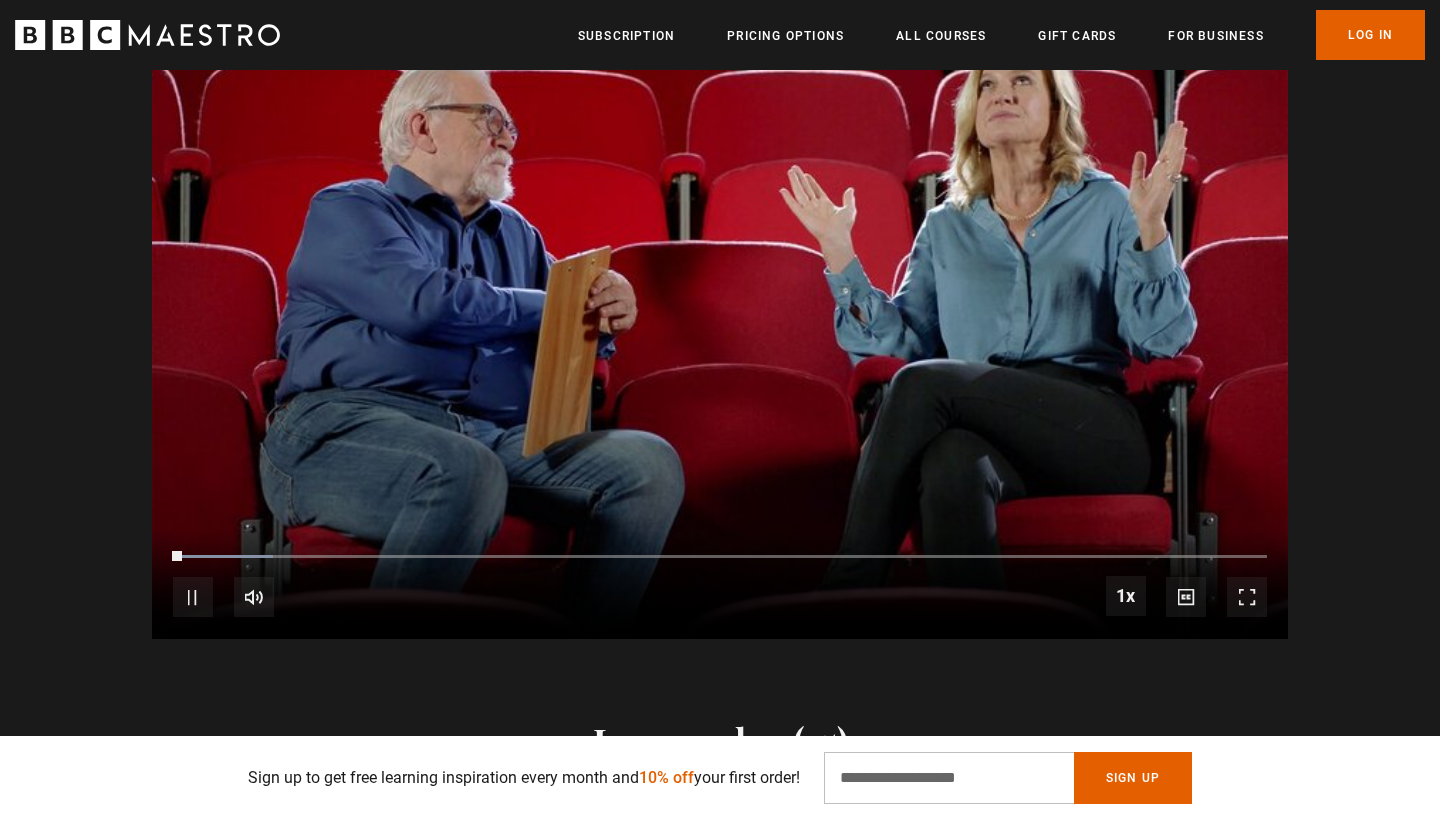 click at bounding box center [720, 319] 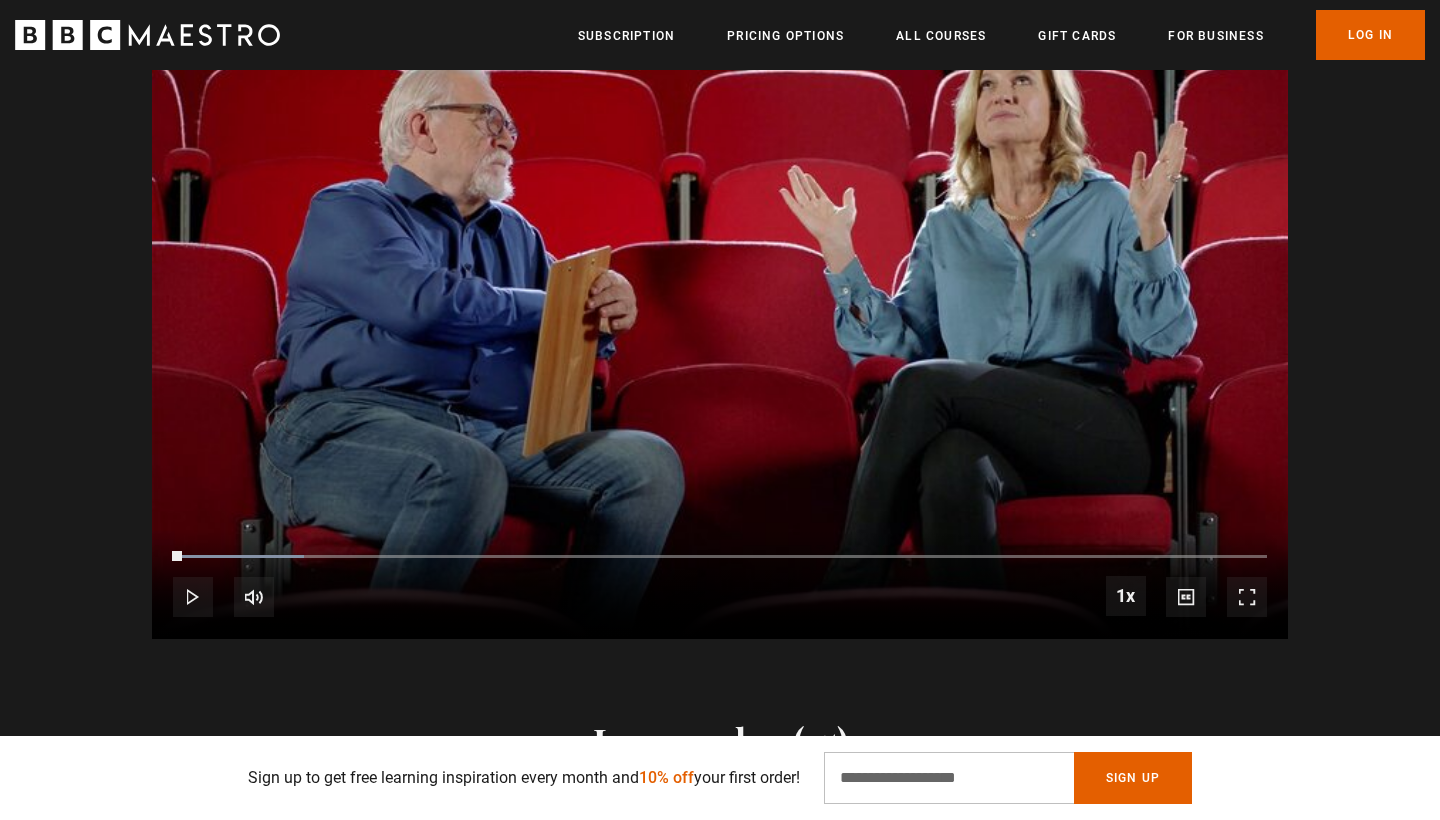 scroll, scrollTop: 0, scrollLeft: 524, axis: horizontal 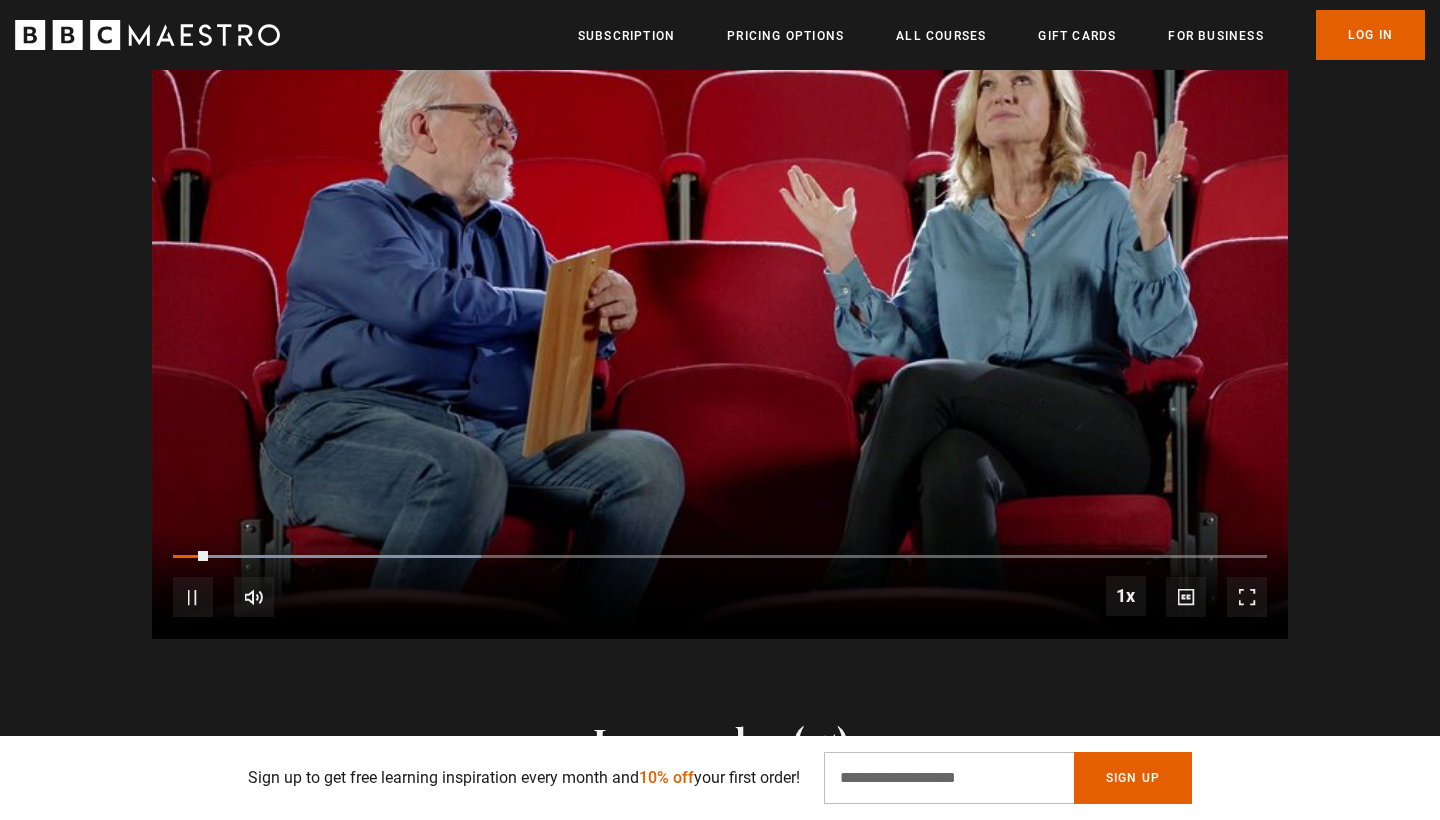 click at bounding box center [1247, 597] 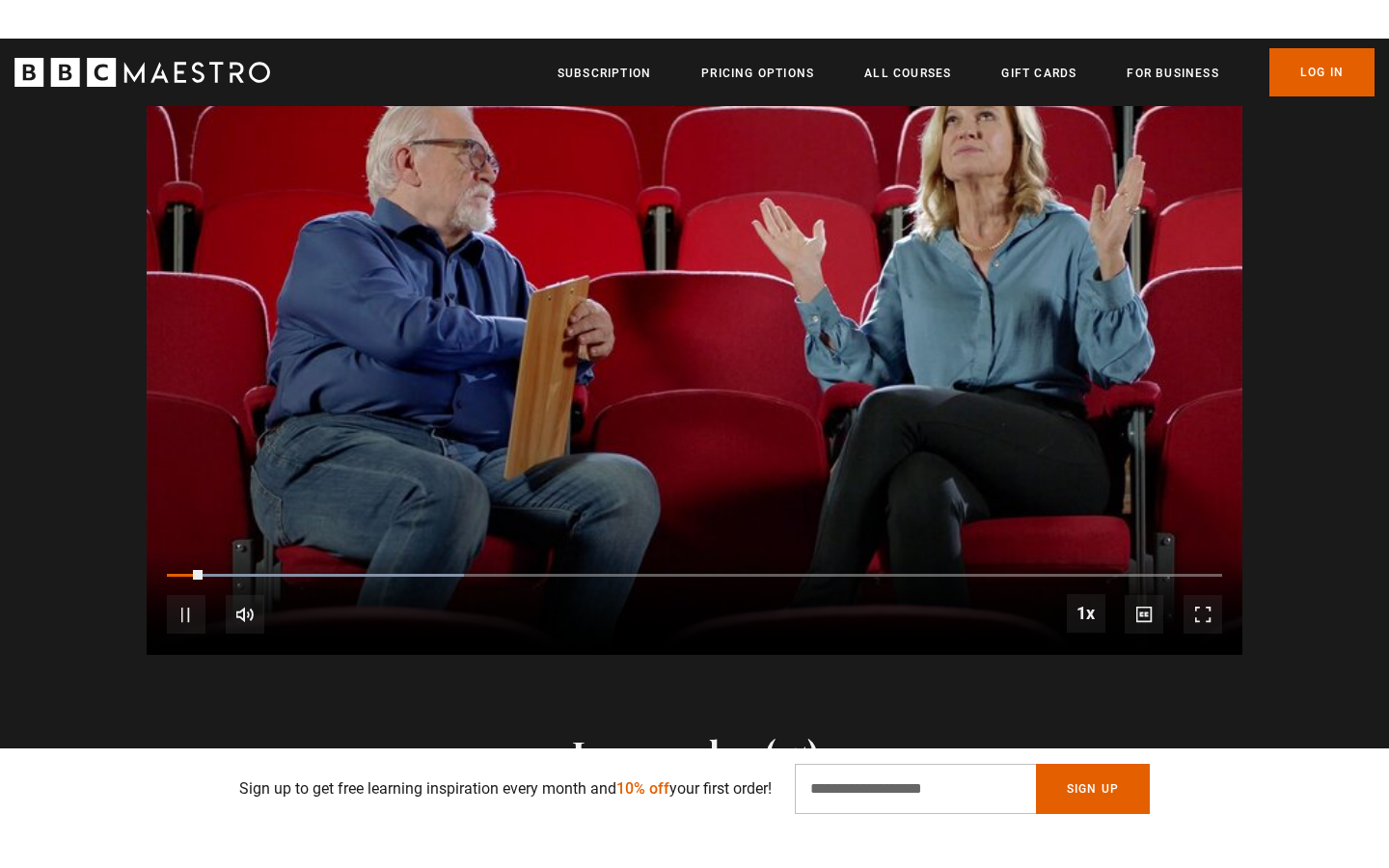 scroll, scrollTop: 0, scrollLeft: 0, axis: both 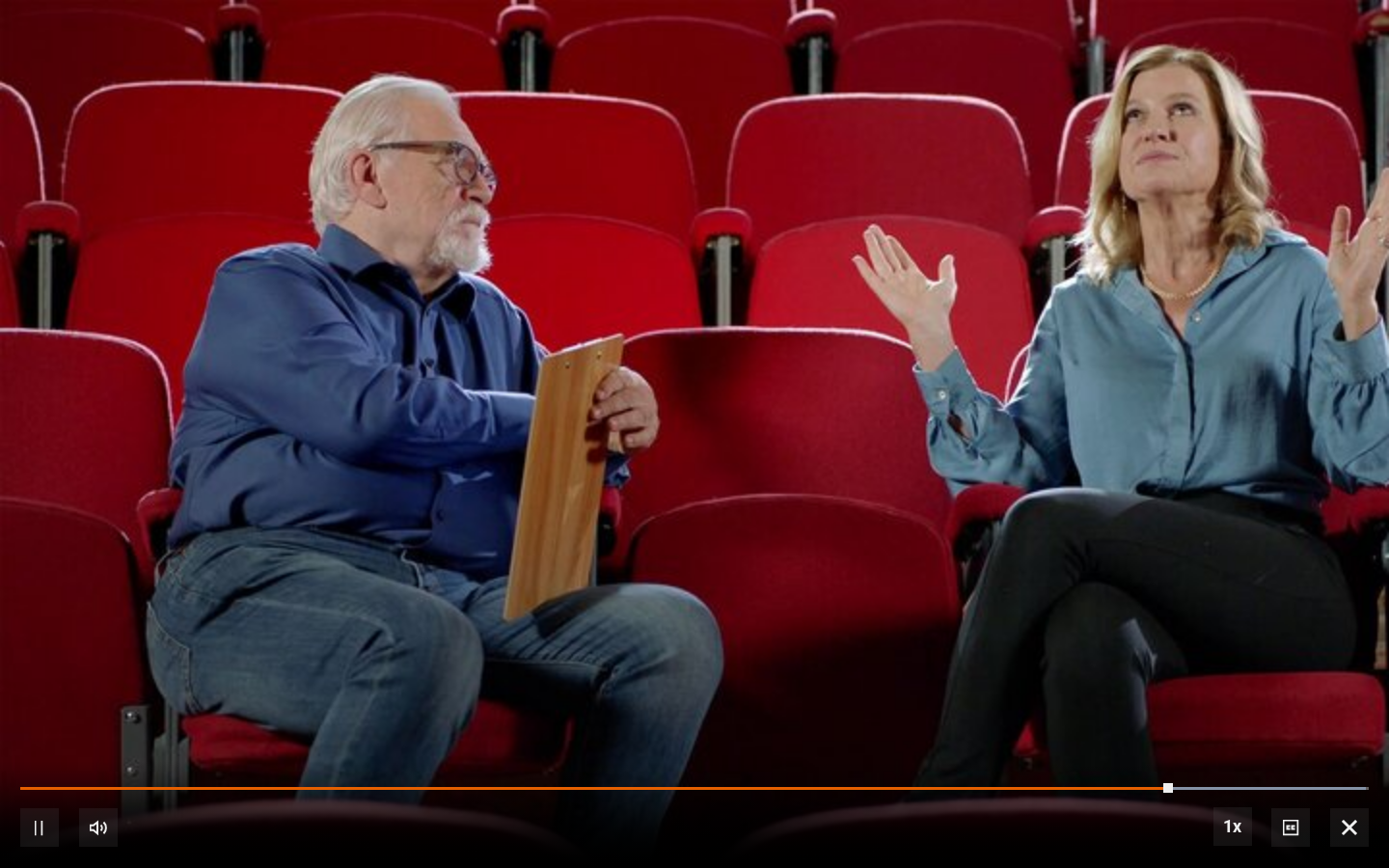 click at bounding box center (1349, 827) 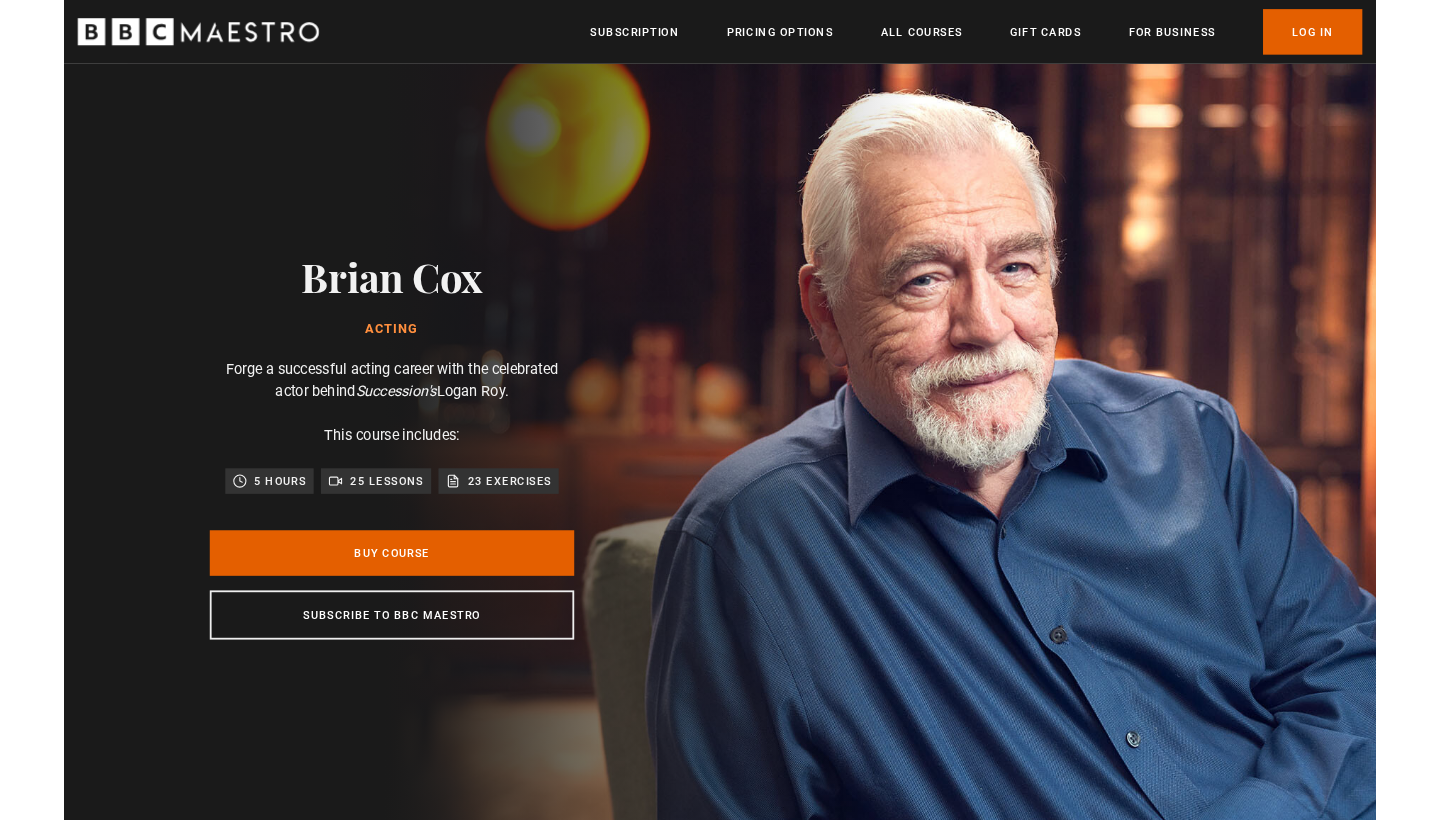 scroll, scrollTop: 2077, scrollLeft: 0, axis: vertical 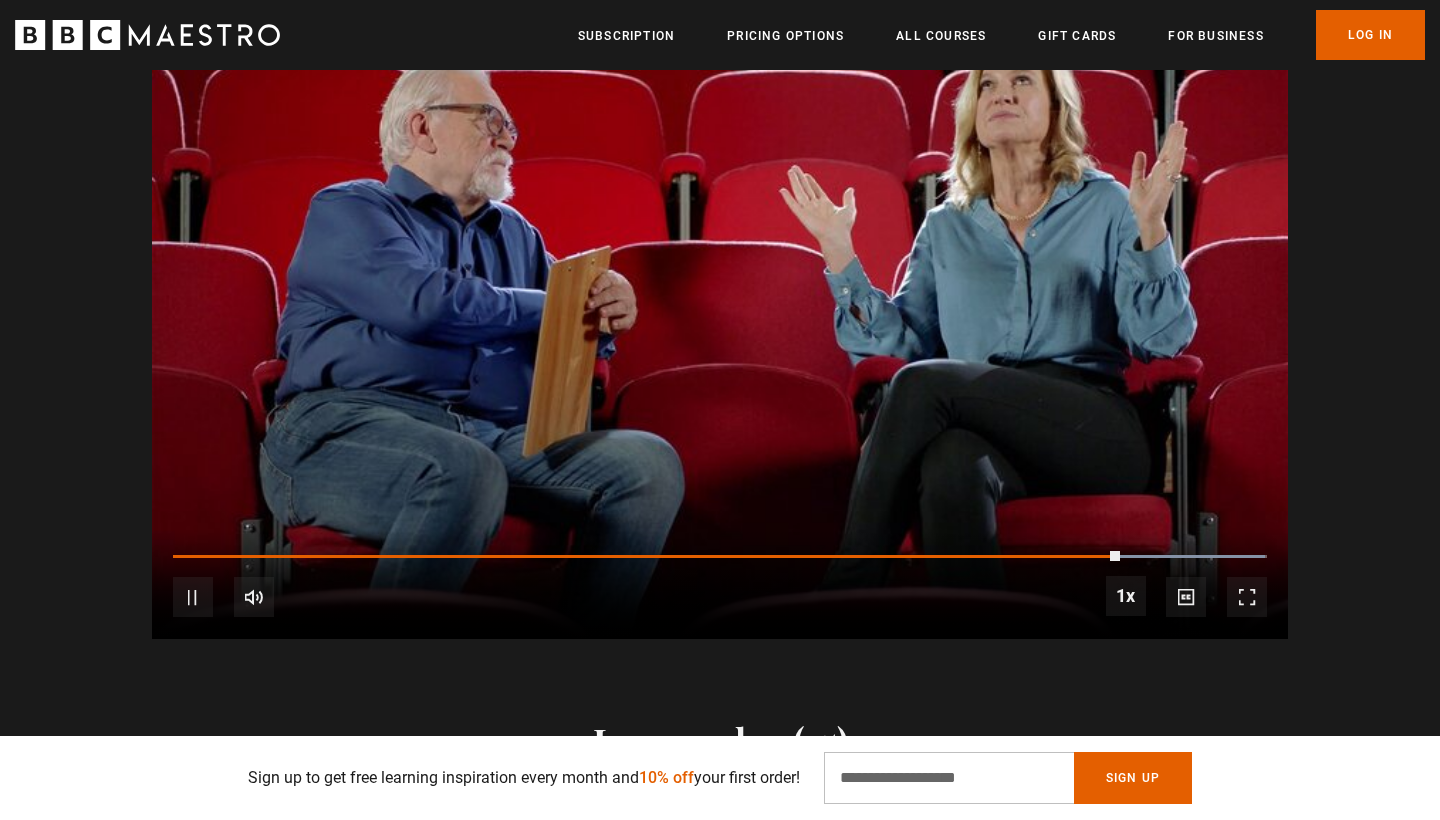 click at bounding box center (720, 319) 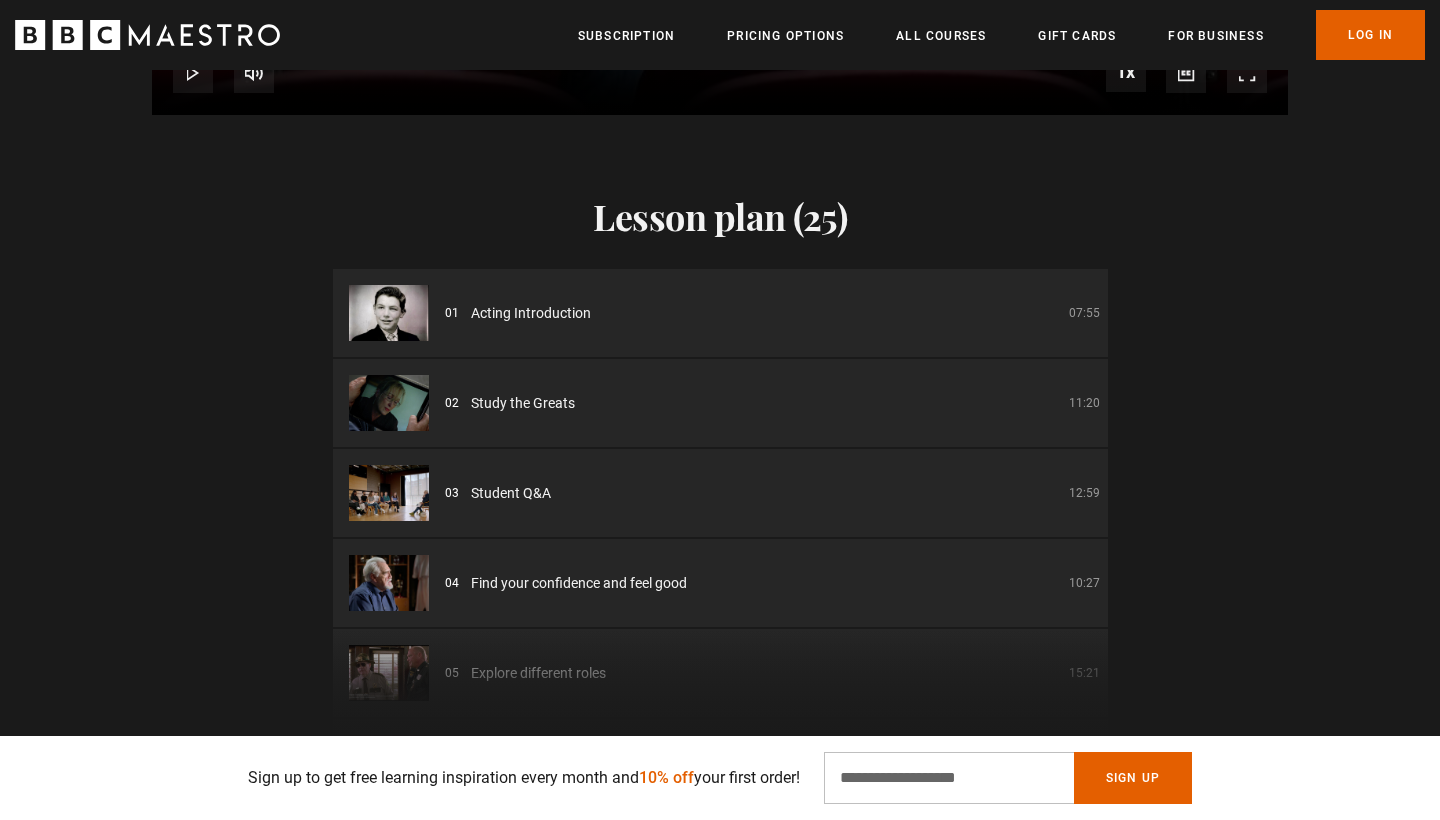 scroll, scrollTop: 2819, scrollLeft: 0, axis: vertical 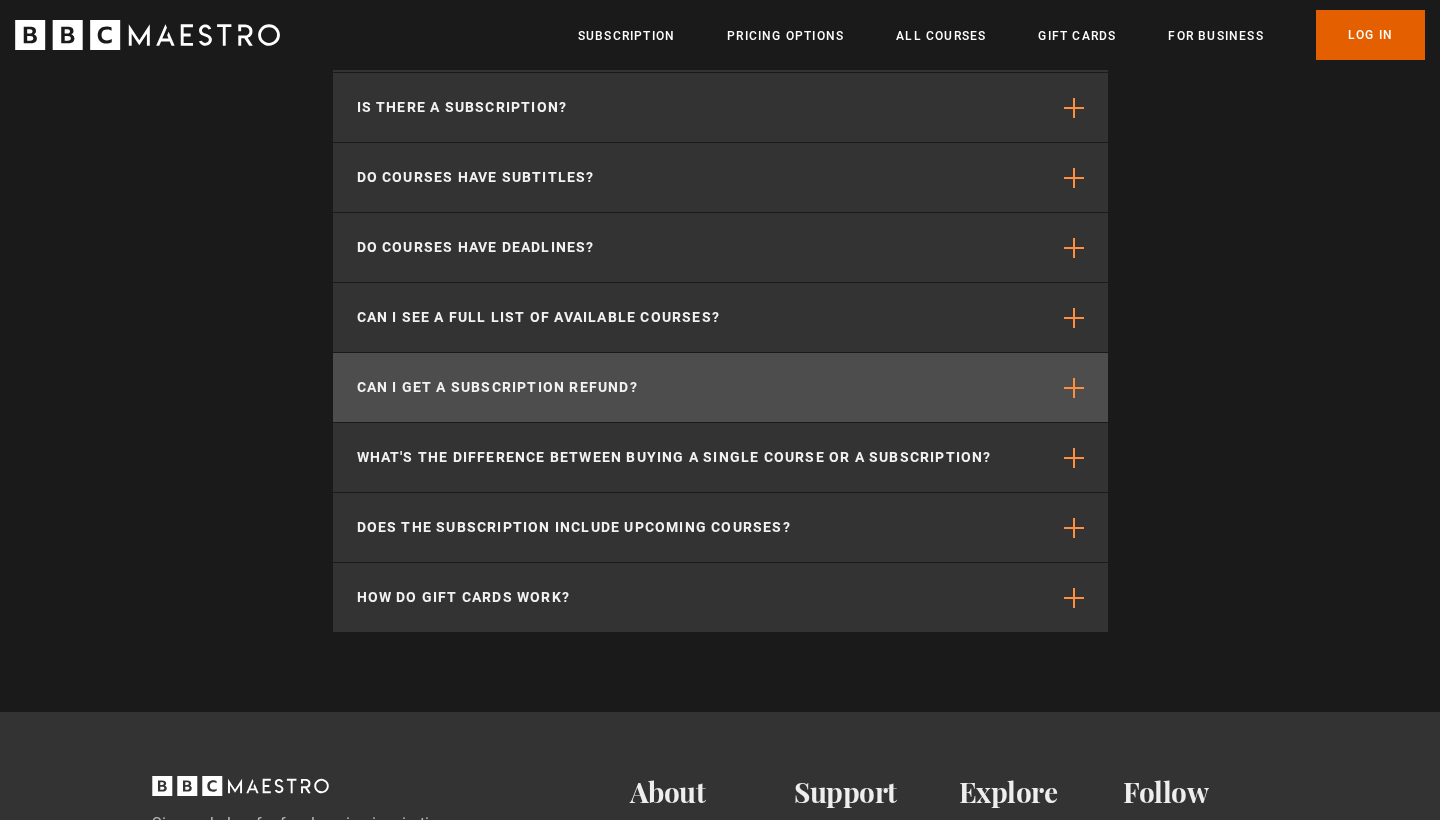 click on "Can I get a subscription refund?" at bounding box center [720, 387] 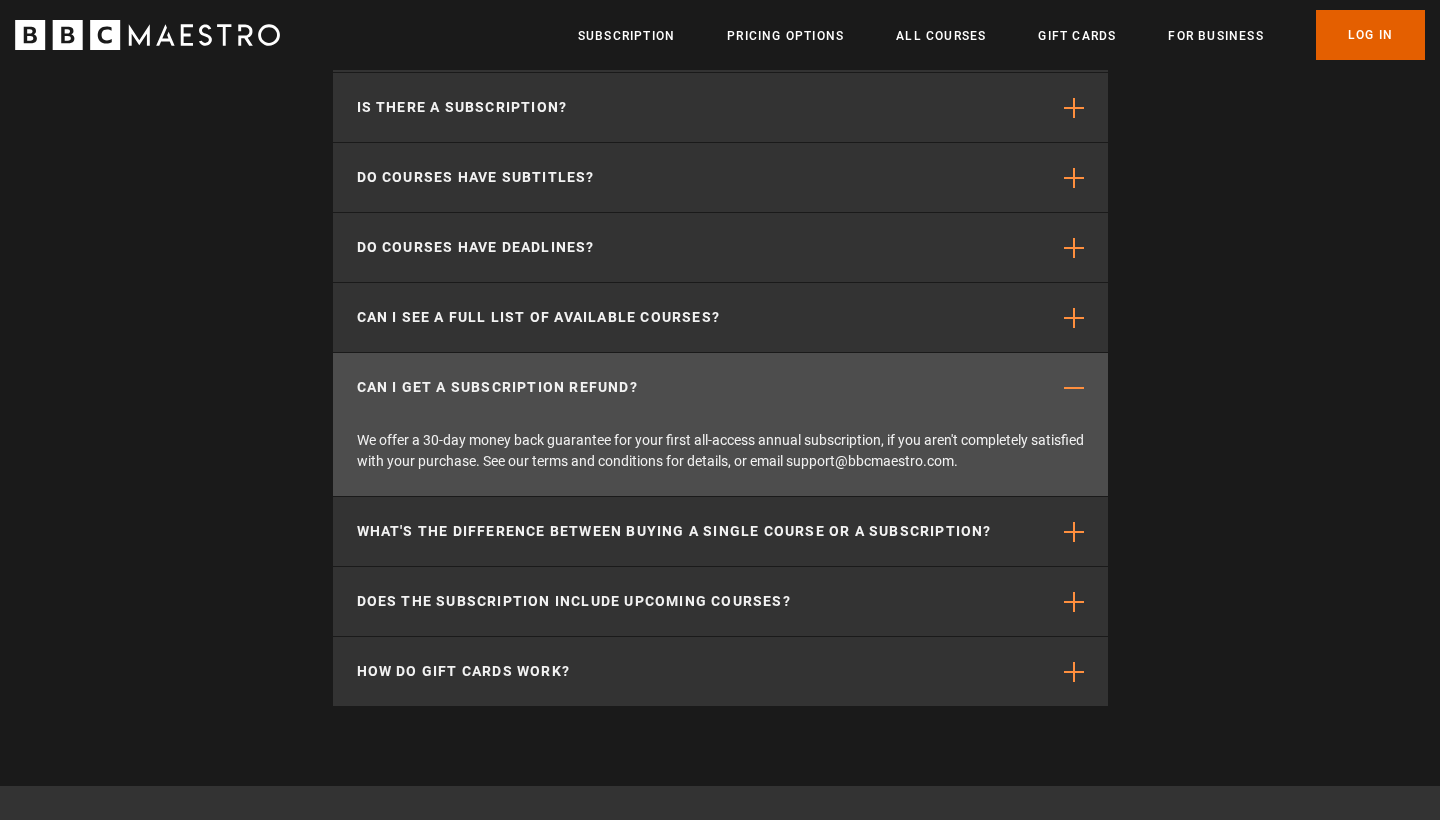 click on "Can I get a subscription refund?" at bounding box center (720, 387) 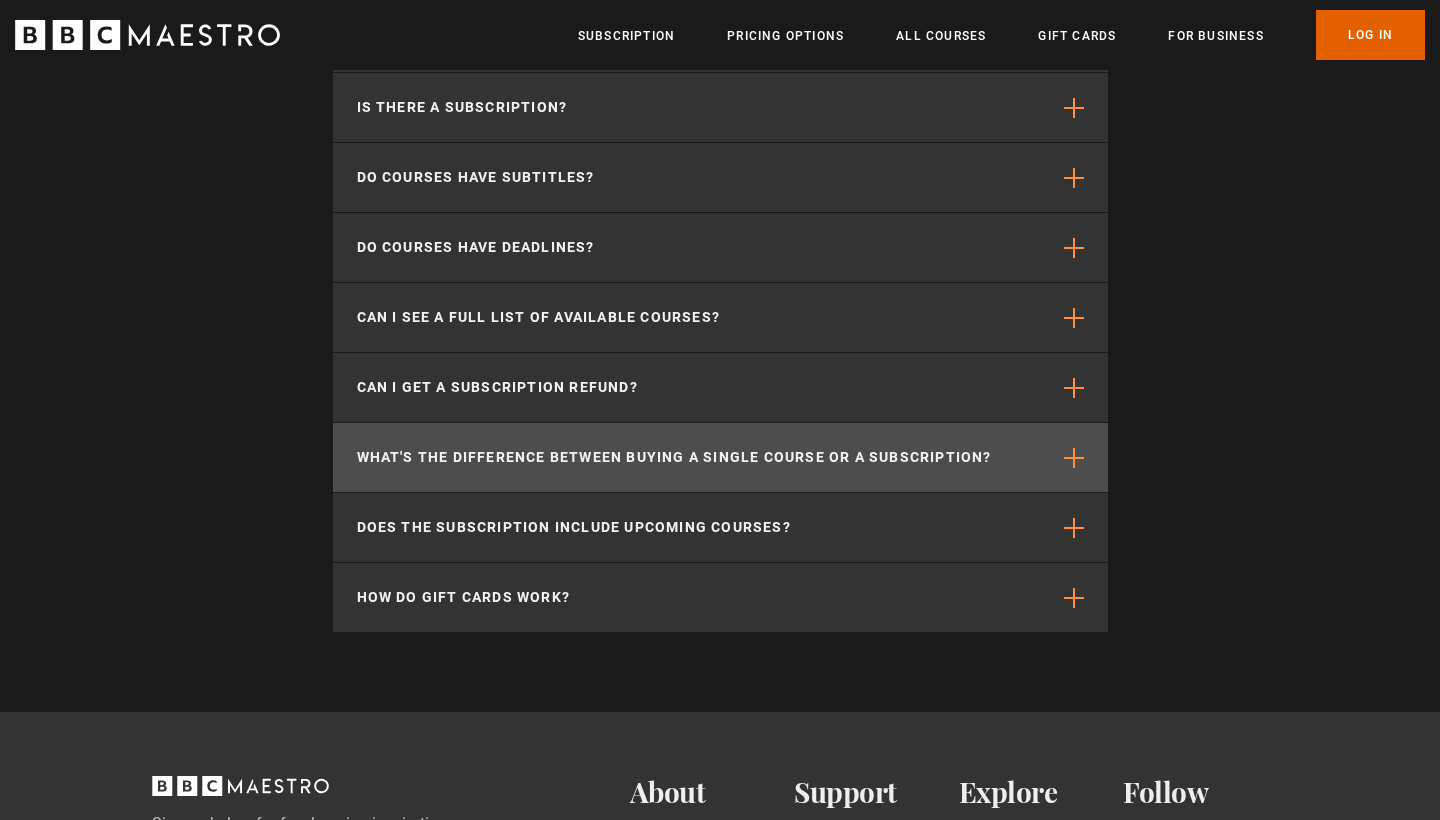 click on "What's the difference between buying a single course or a subscription?" at bounding box center [674, 457] 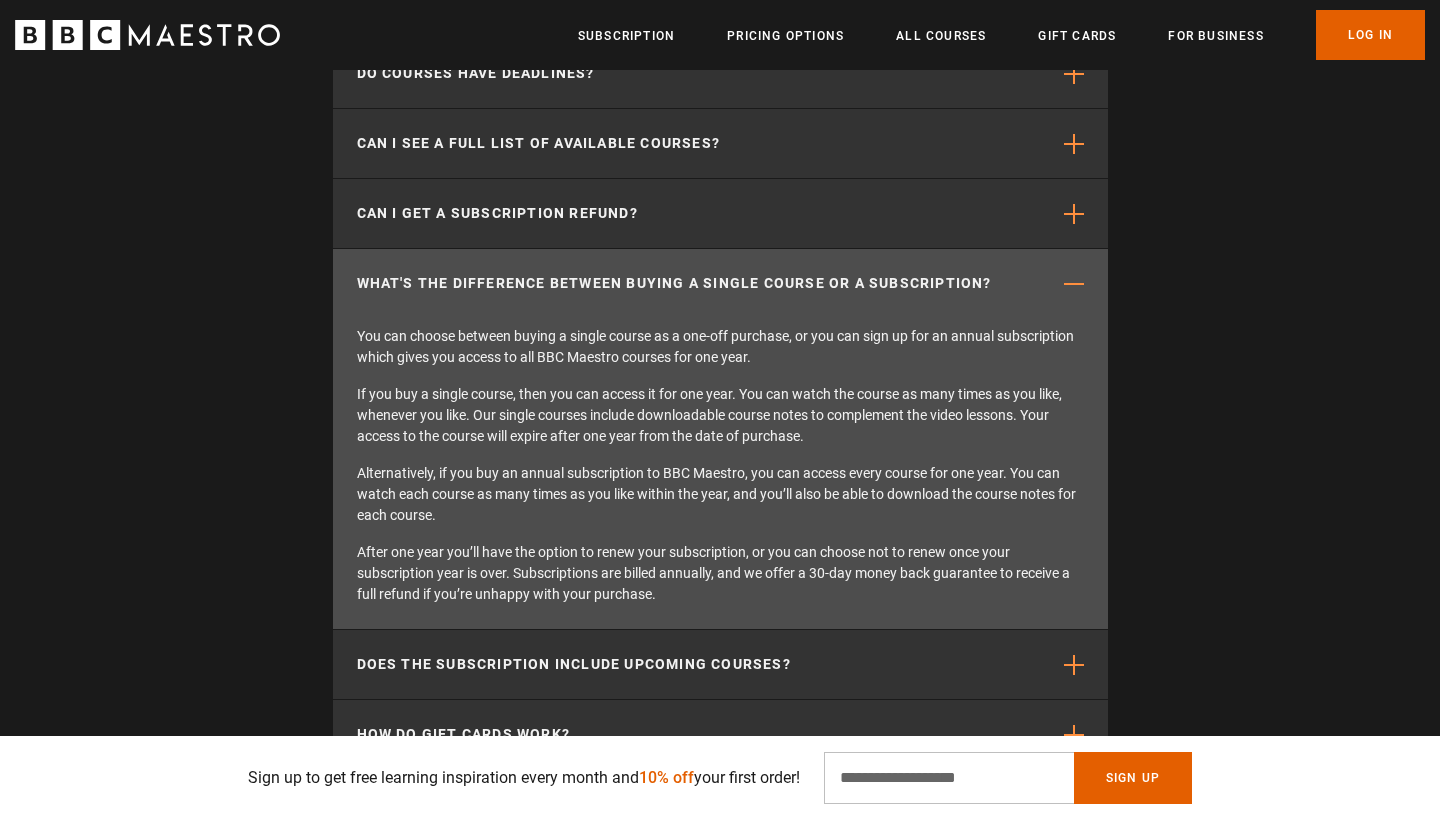 scroll, scrollTop: 6419, scrollLeft: 0, axis: vertical 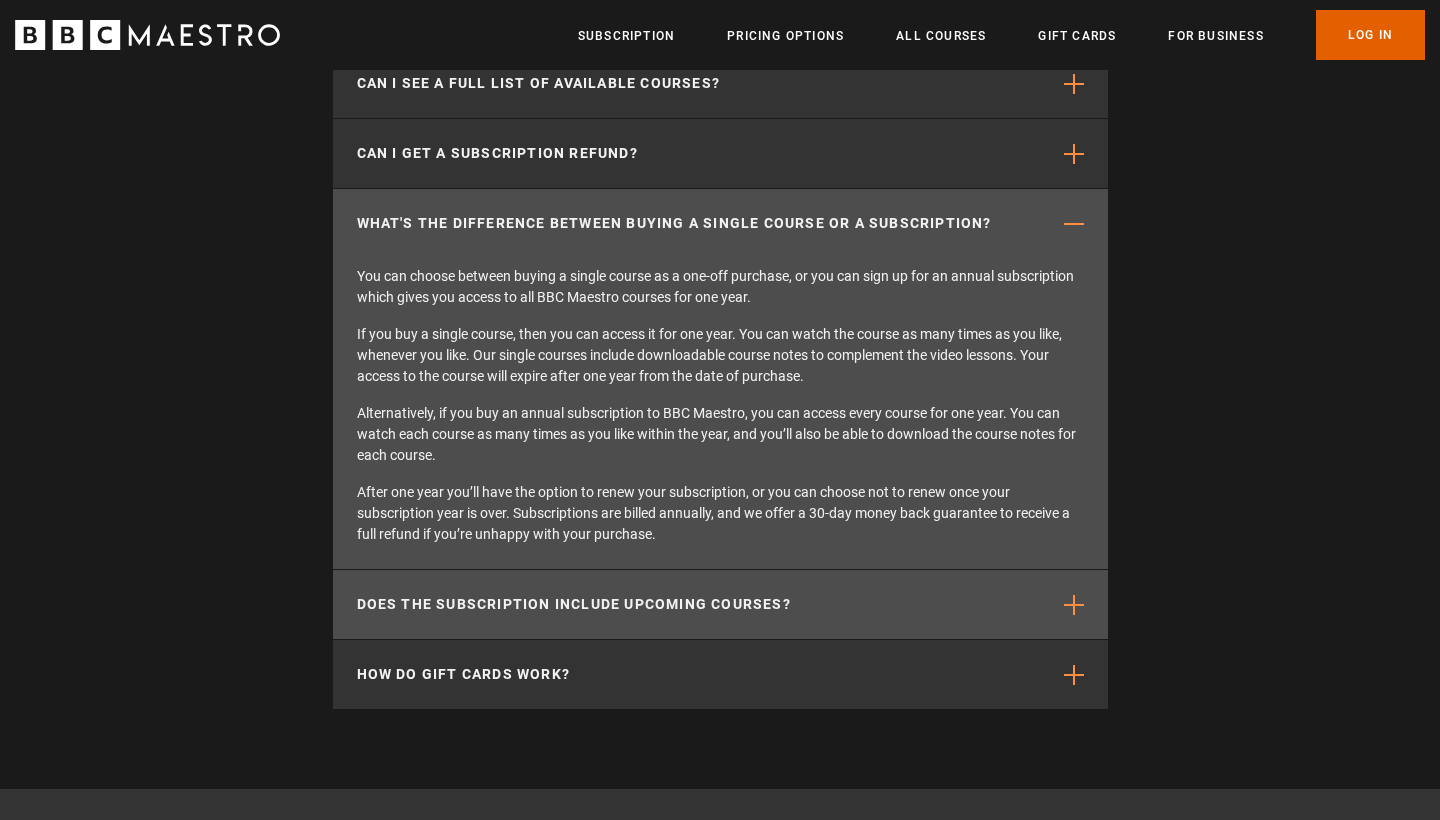 click on "Does the subscription include upcoming courses?" at bounding box center (720, 604) 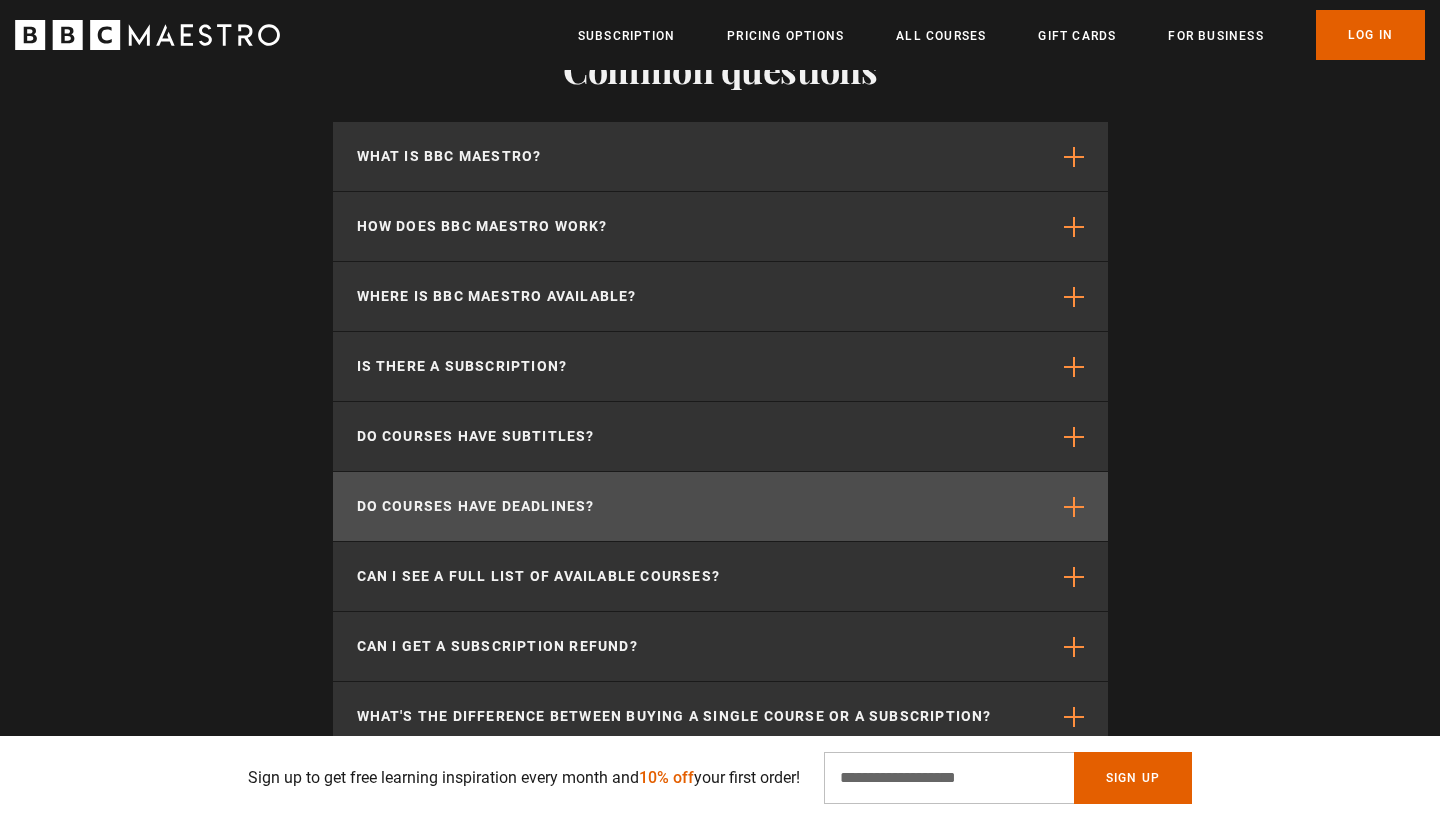scroll, scrollTop: 5983, scrollLeft: 0, axis: vertical 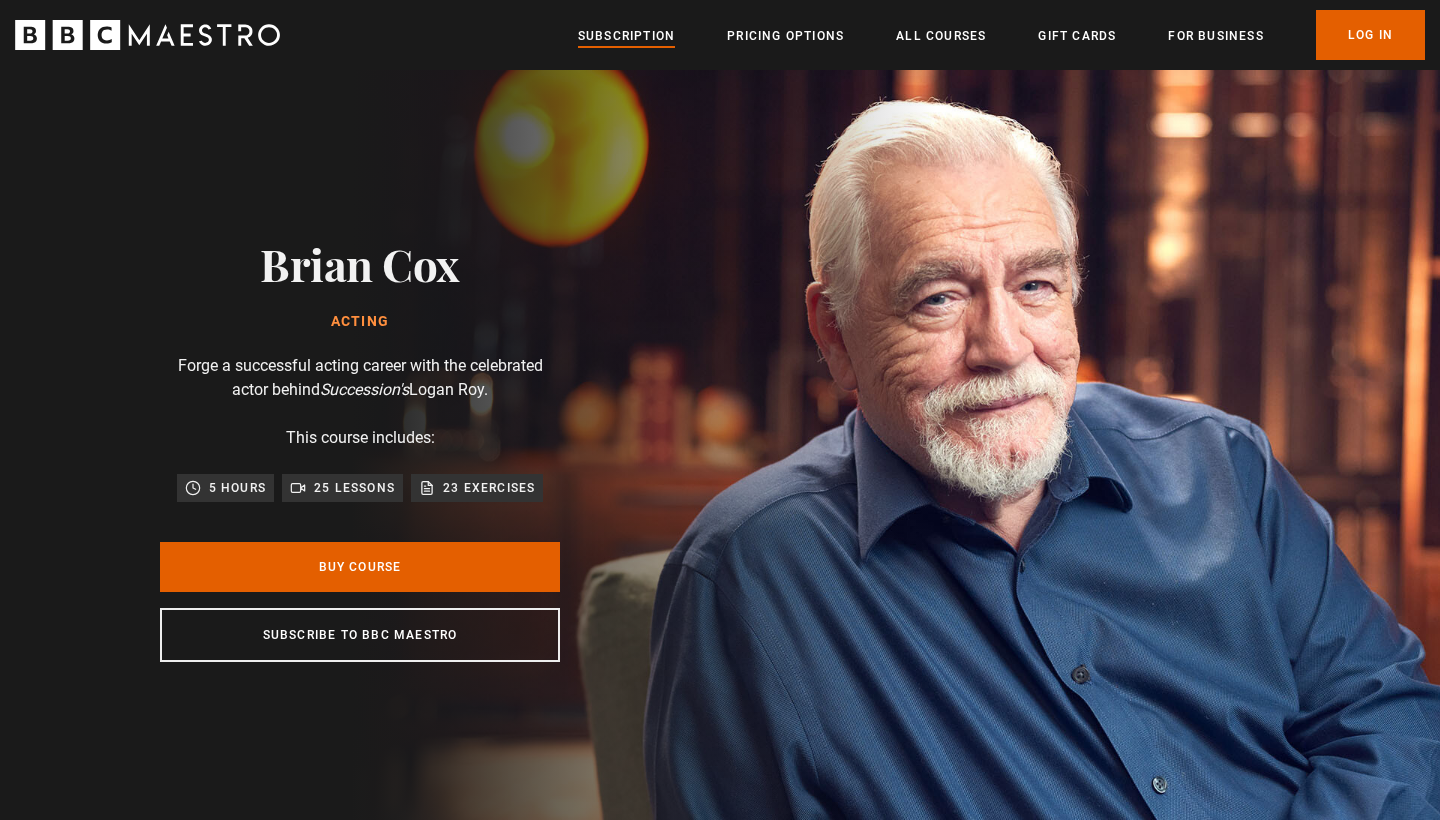 click on "Subscription" at bounding box center (626, 36) 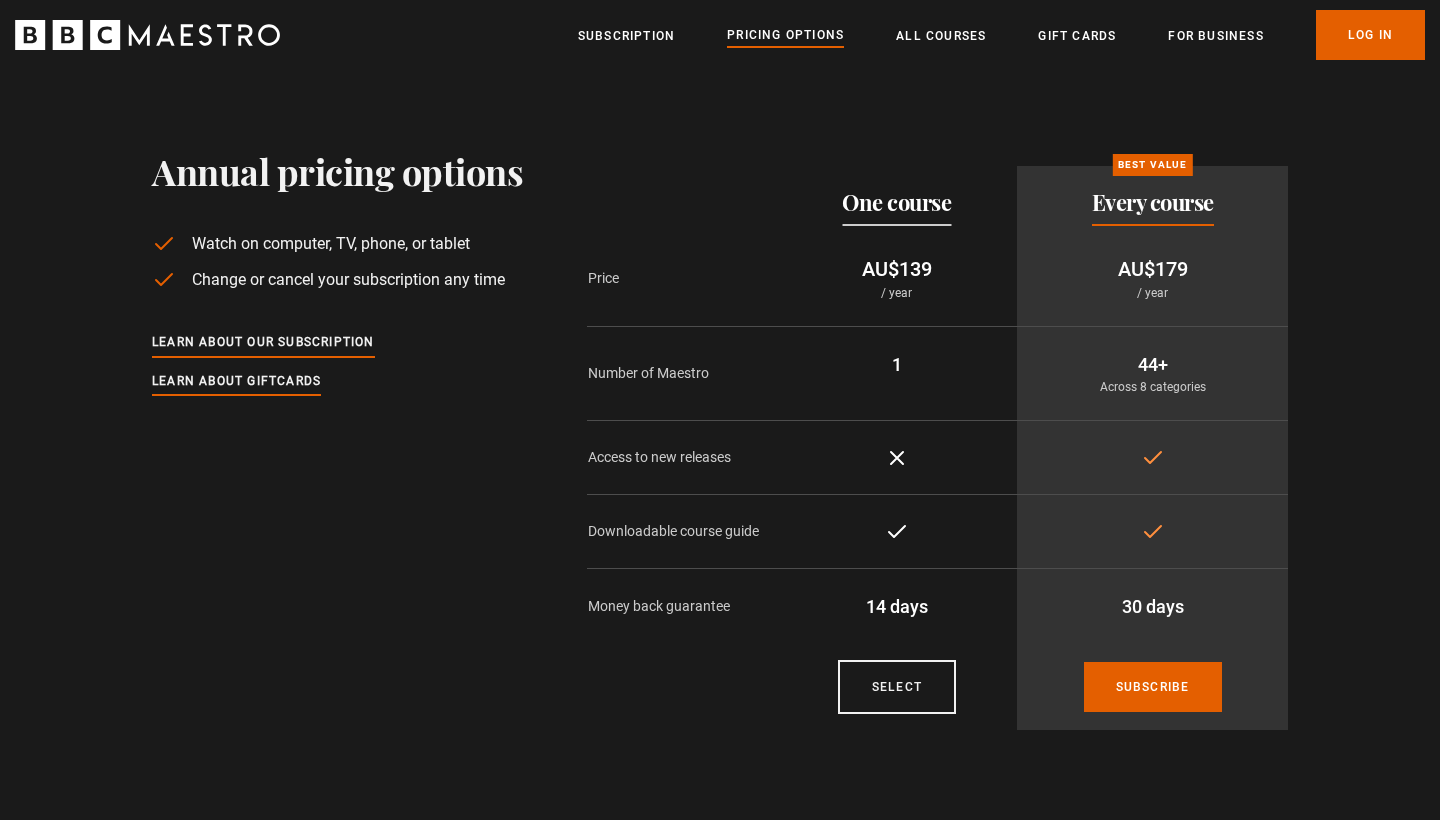scroll, scrollTop: 633, scrollLeft: 0, axis: vertical 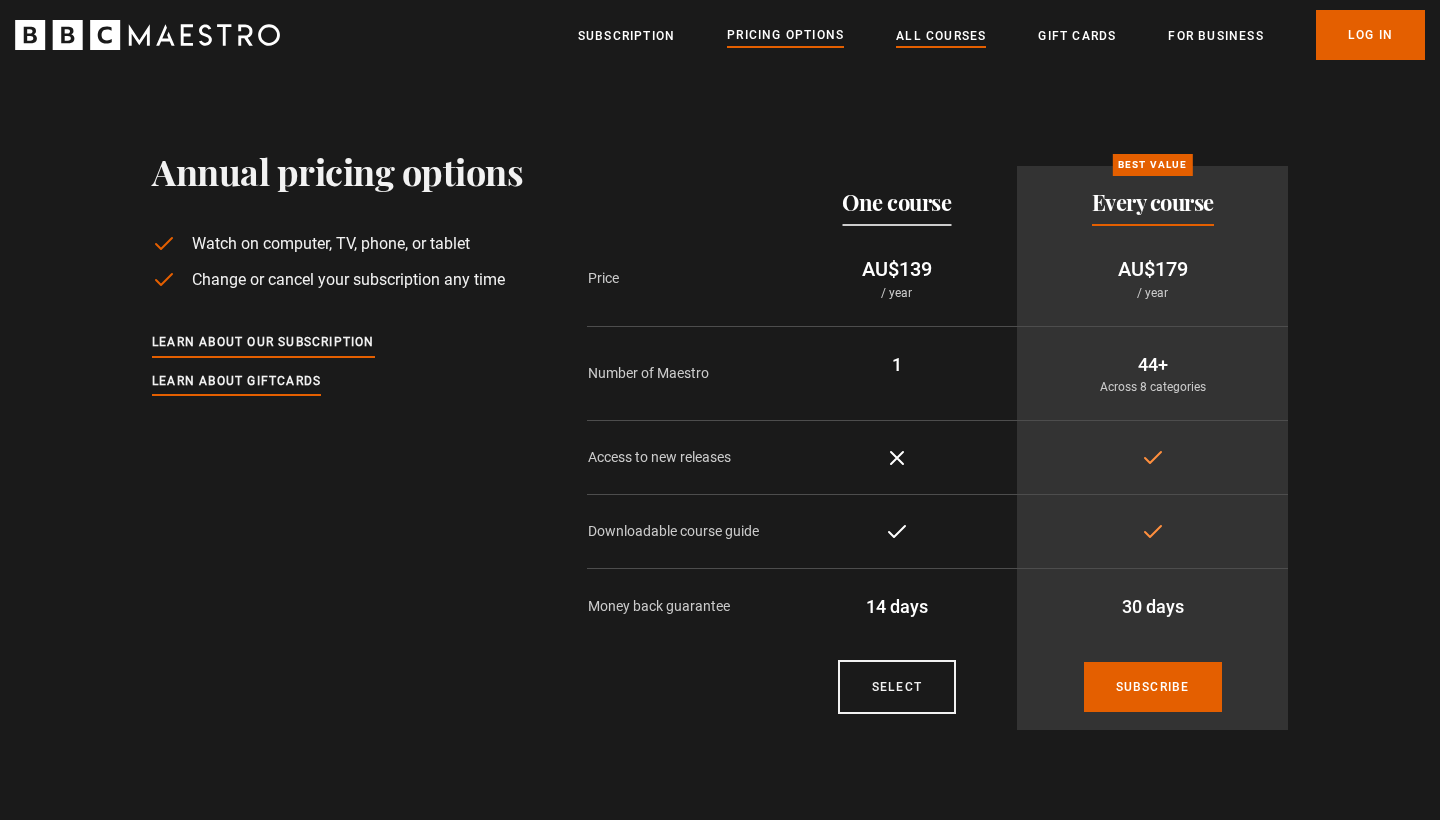 click on "All Courses" at bounding box center (941, 36) 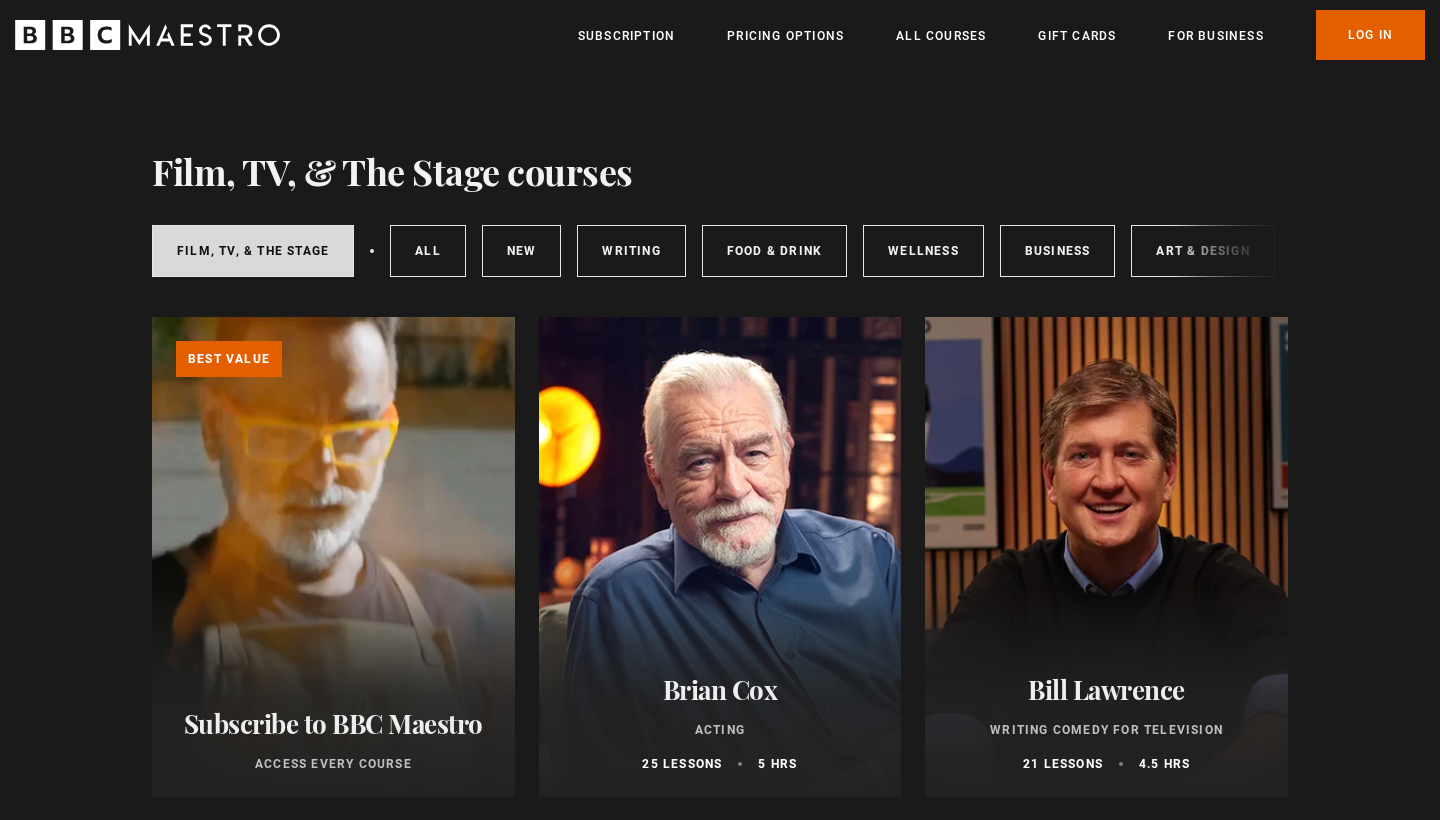scroll, scrollTop: 0, scrollLeft: 0, axis: both 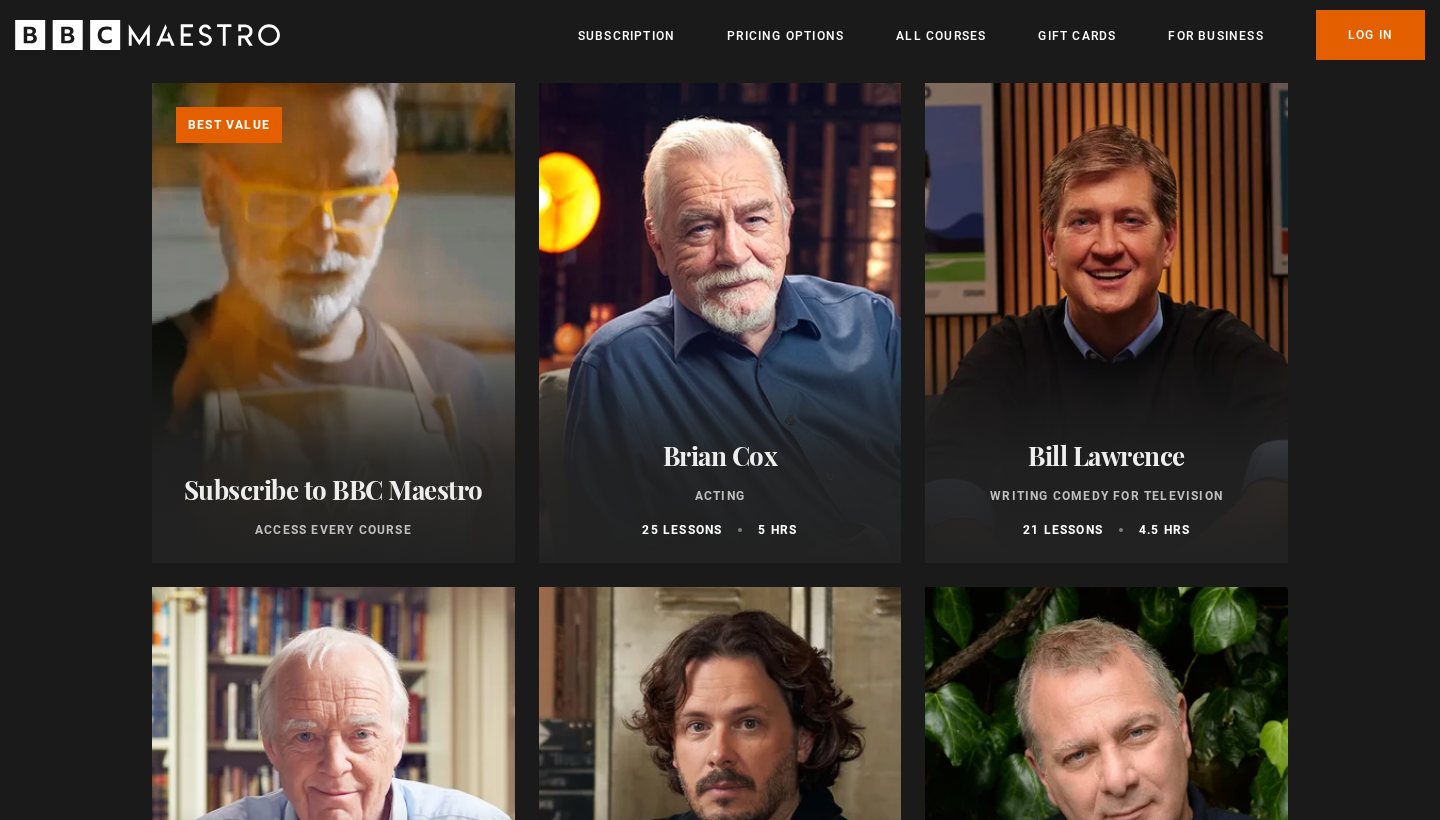 click at bounding box center (720, 323) 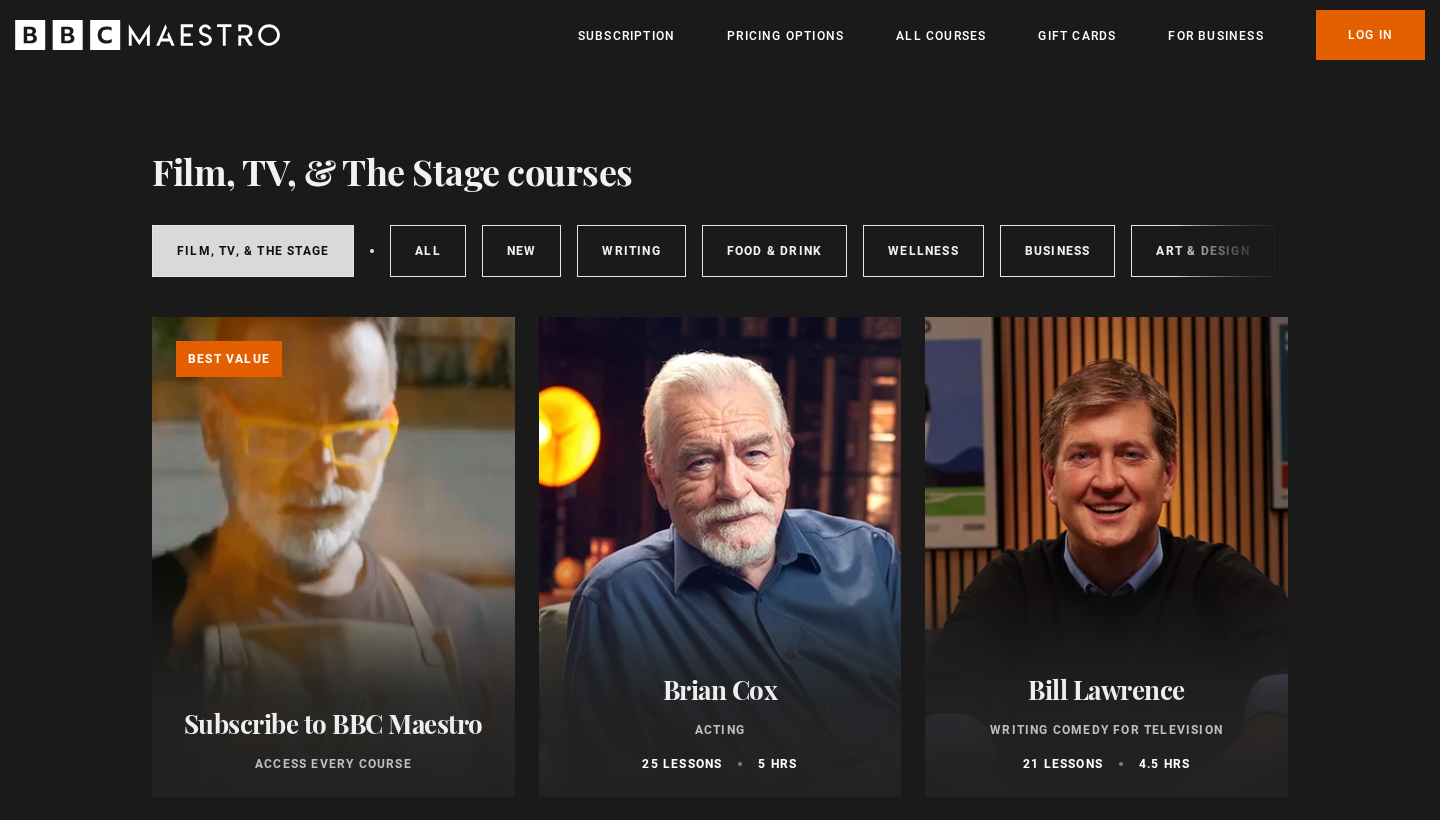 scroll, scrollTop: 0, scrollLeft: 0, axis: both 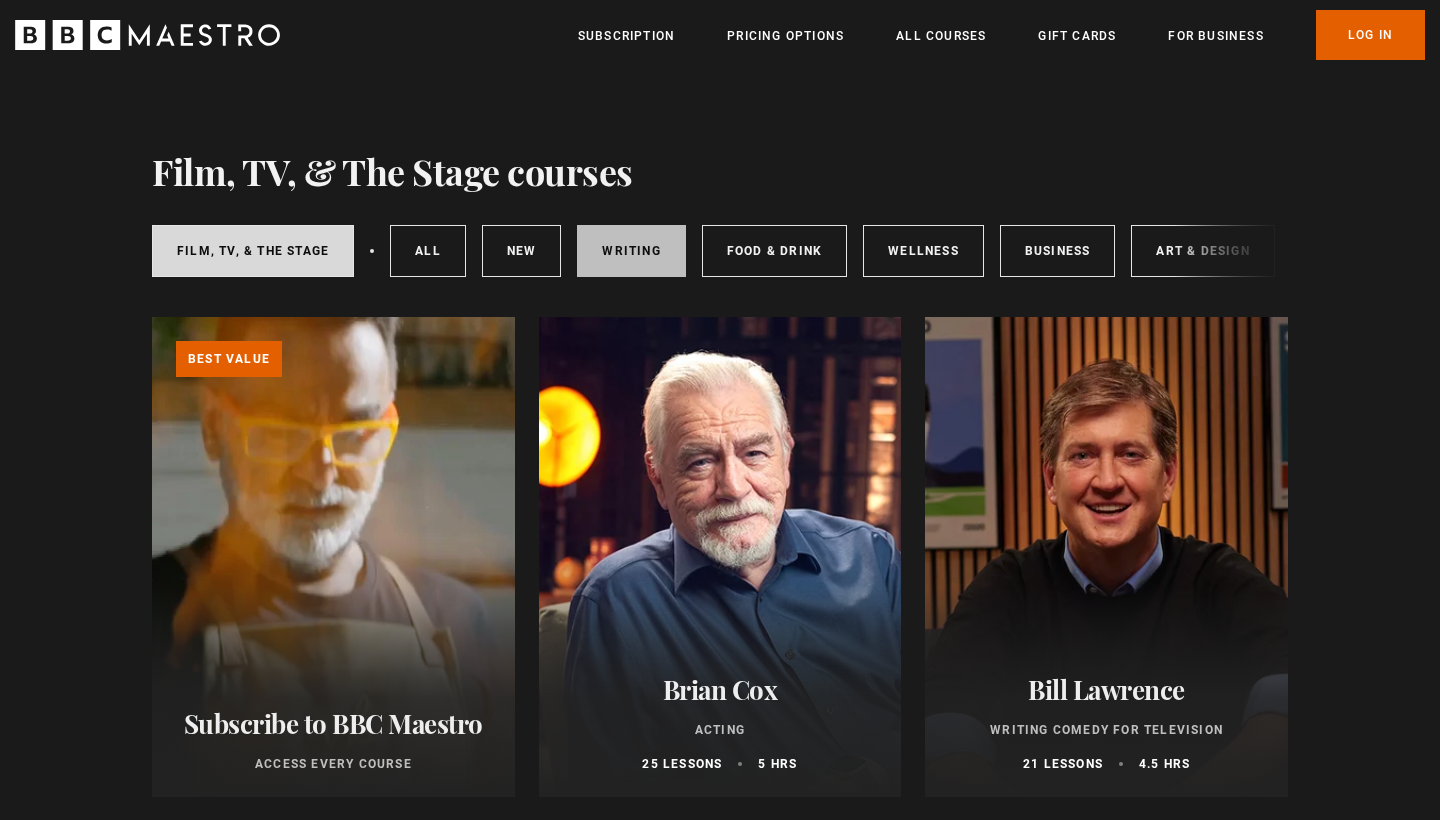 click on "Writing" at bounding box center [631, 251] 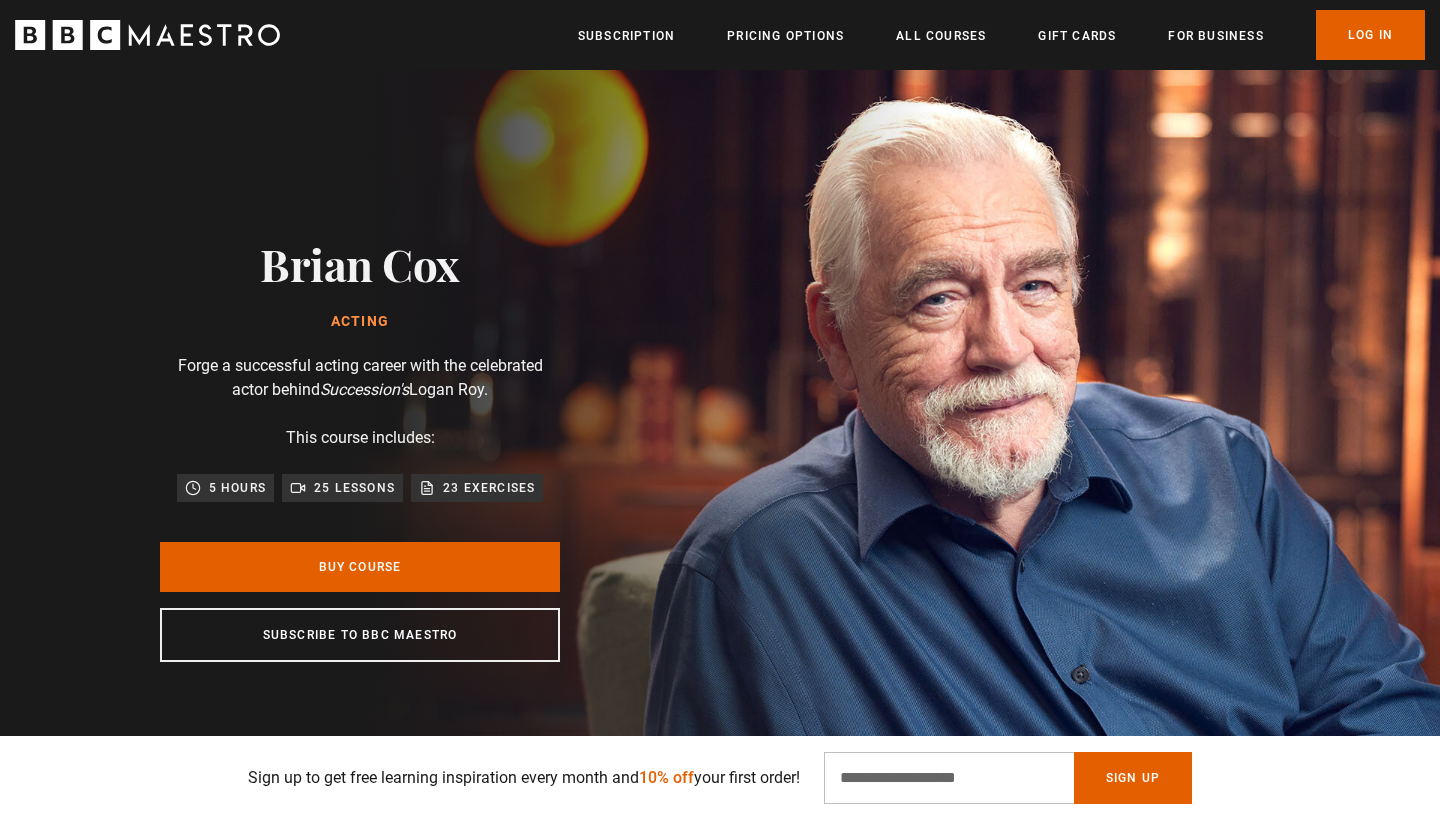 scroll, scrollTop: 2038, scrollLeft: 0, axis: vertical 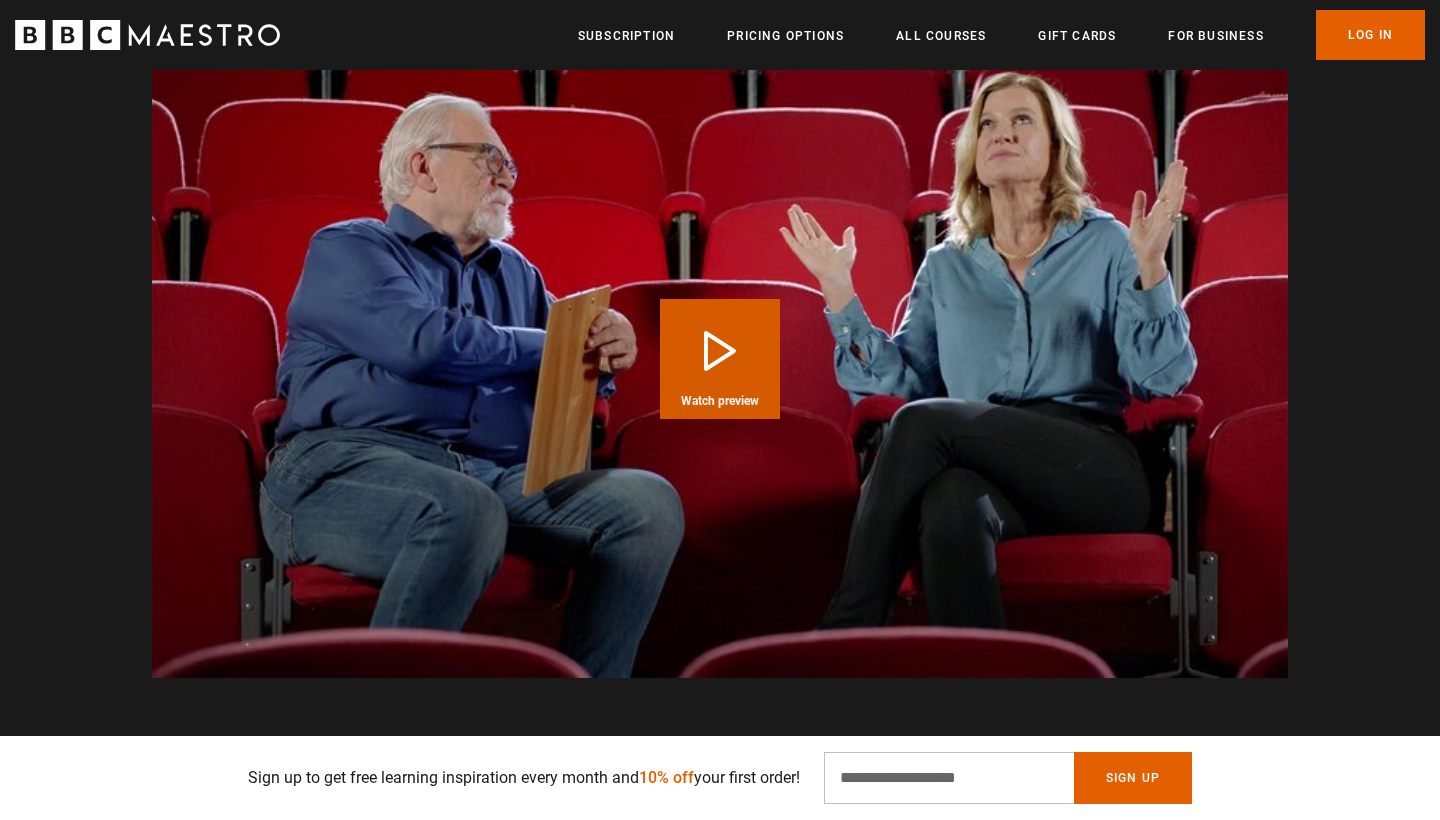 click on "Play Course overview for Acting with Brian Cox Watch preview" at bounding box center (720, 359) 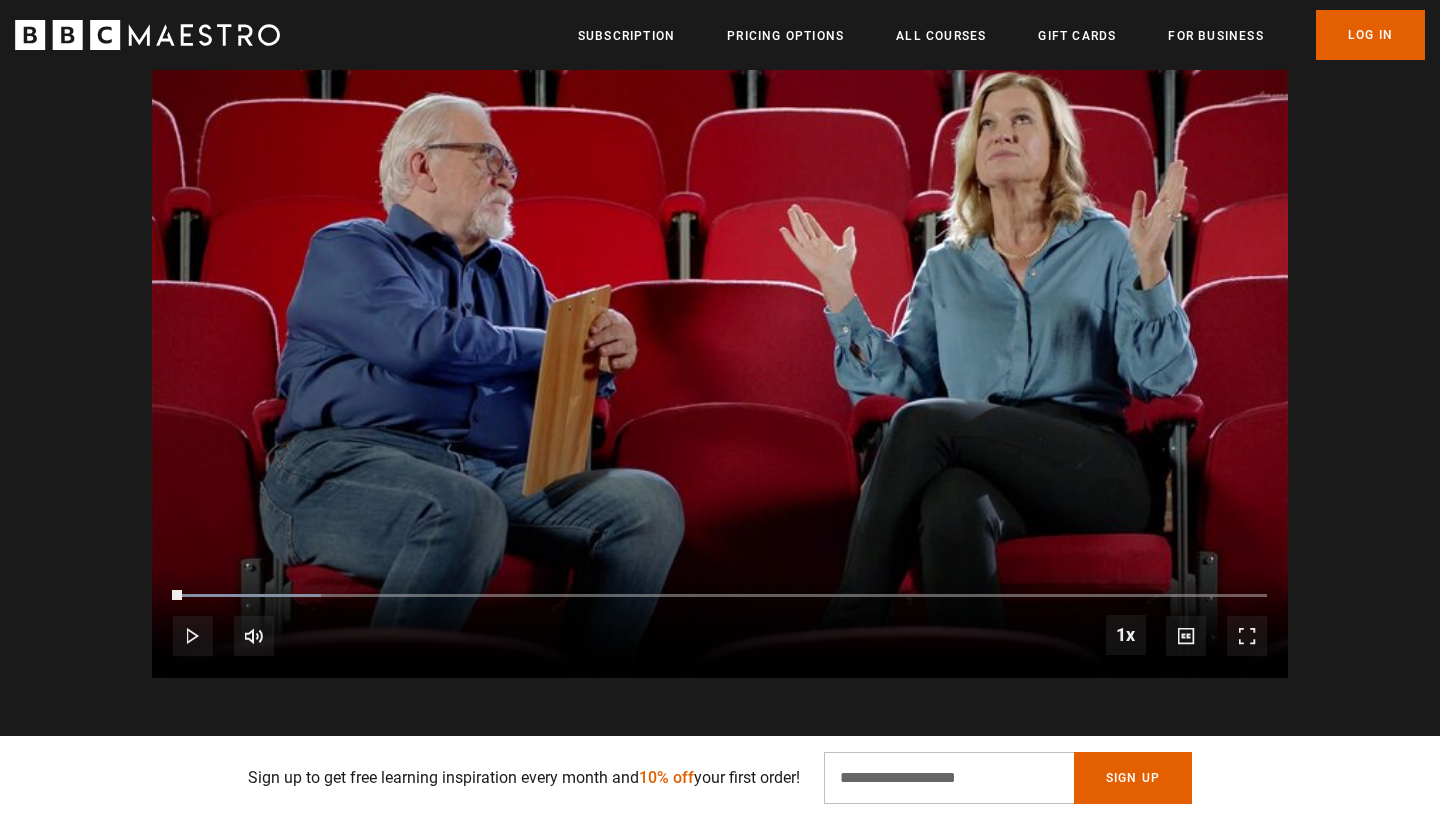 scroll, scrollTop: 0, scrollLeft: 262, axis: horizontal 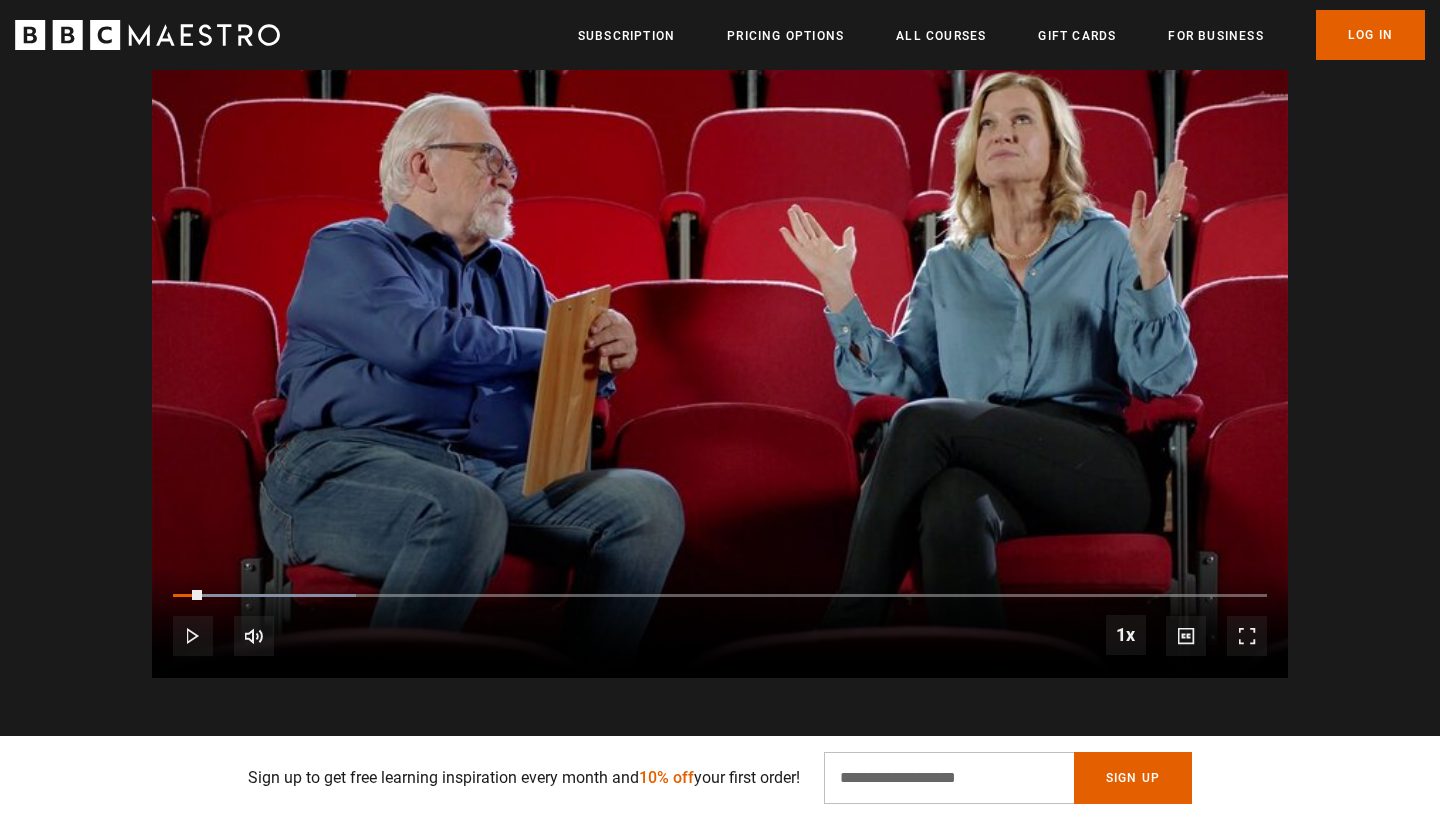 drag, startPoint x: 201, startPoint y: 590, endPoint x: 140, endPoint y: 590, distance: 61 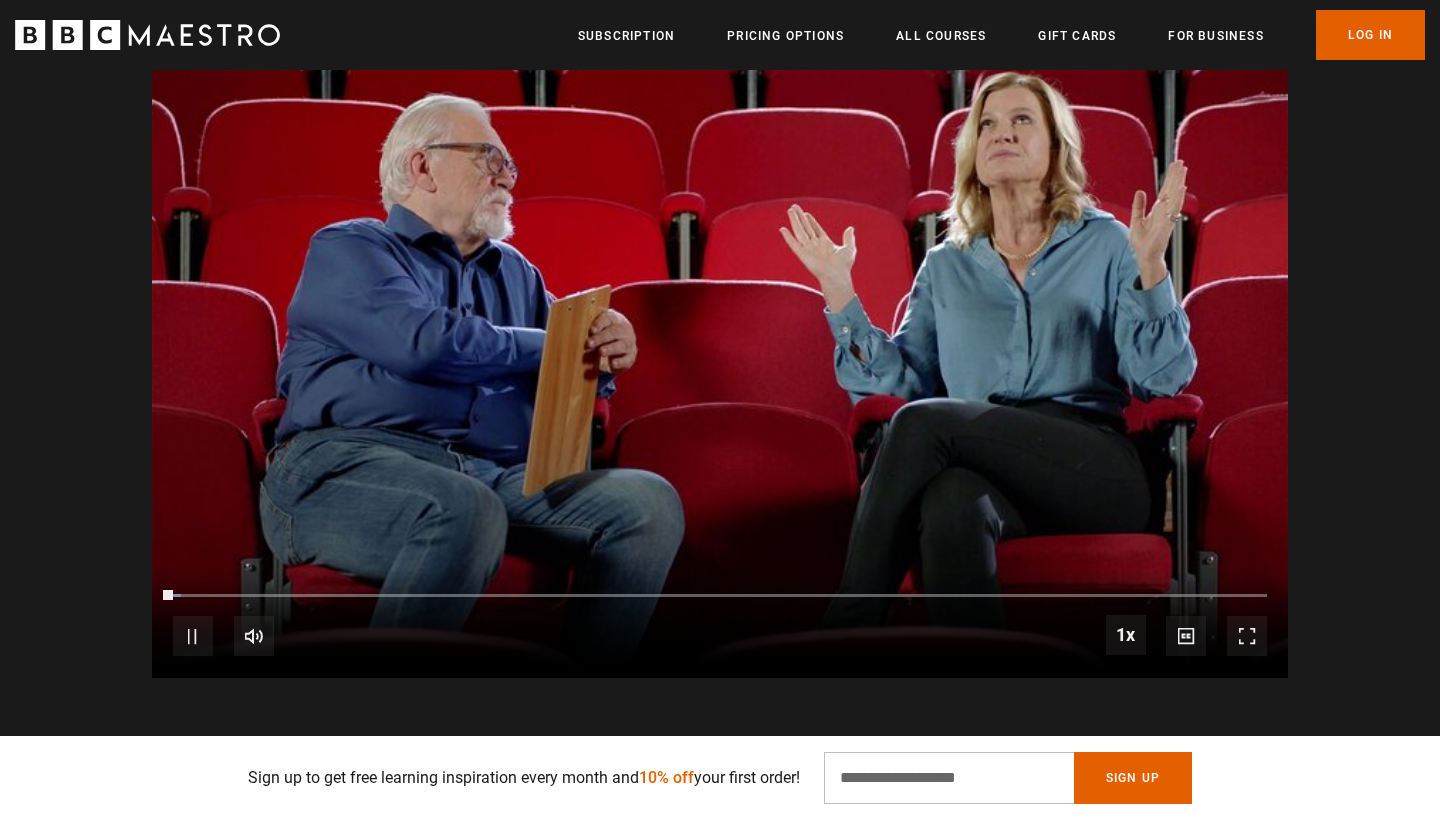 scroll, scrollTop: 0, scrollLeft: 524, axis: horizontal 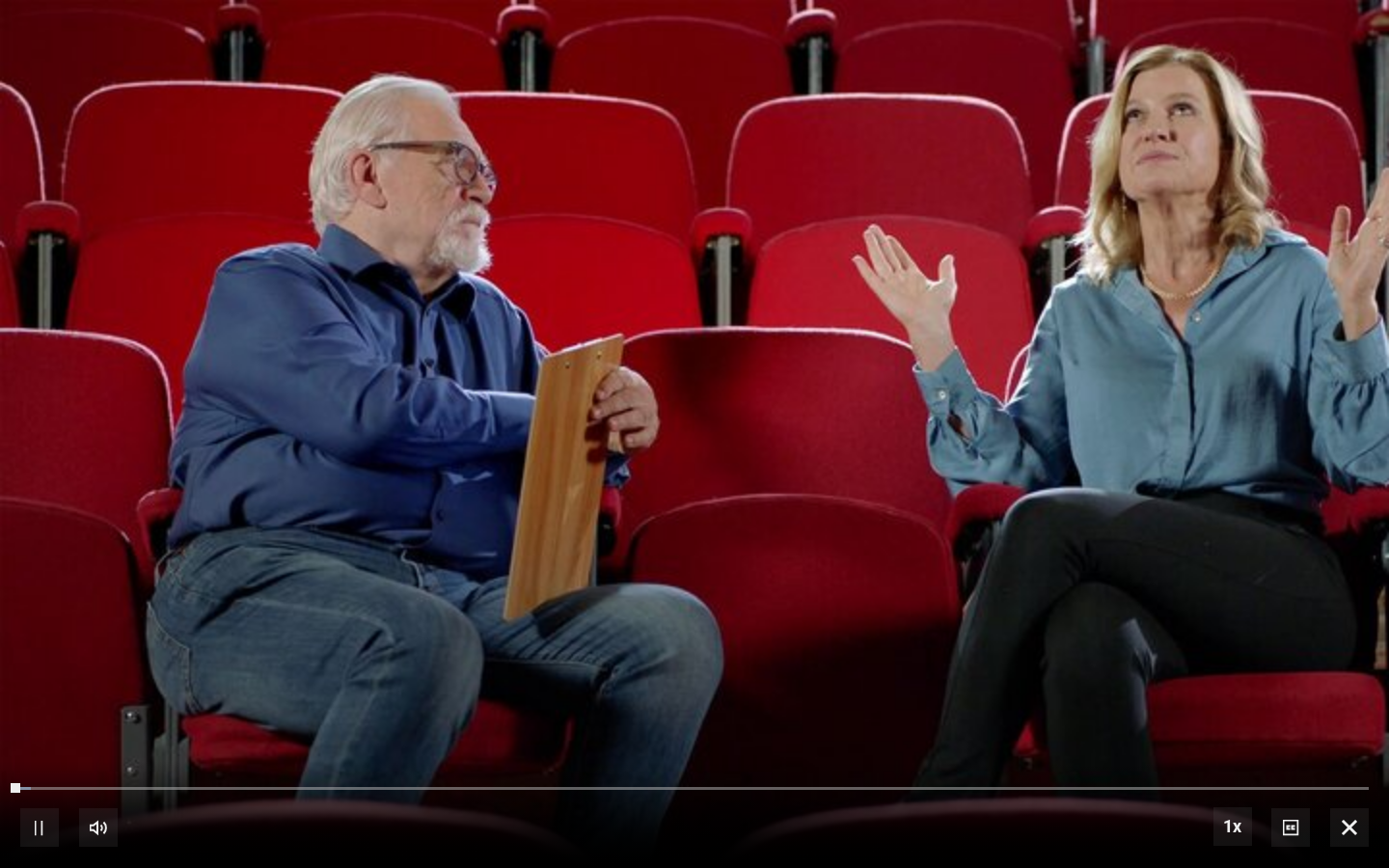 click at bounding box center [694, 434] 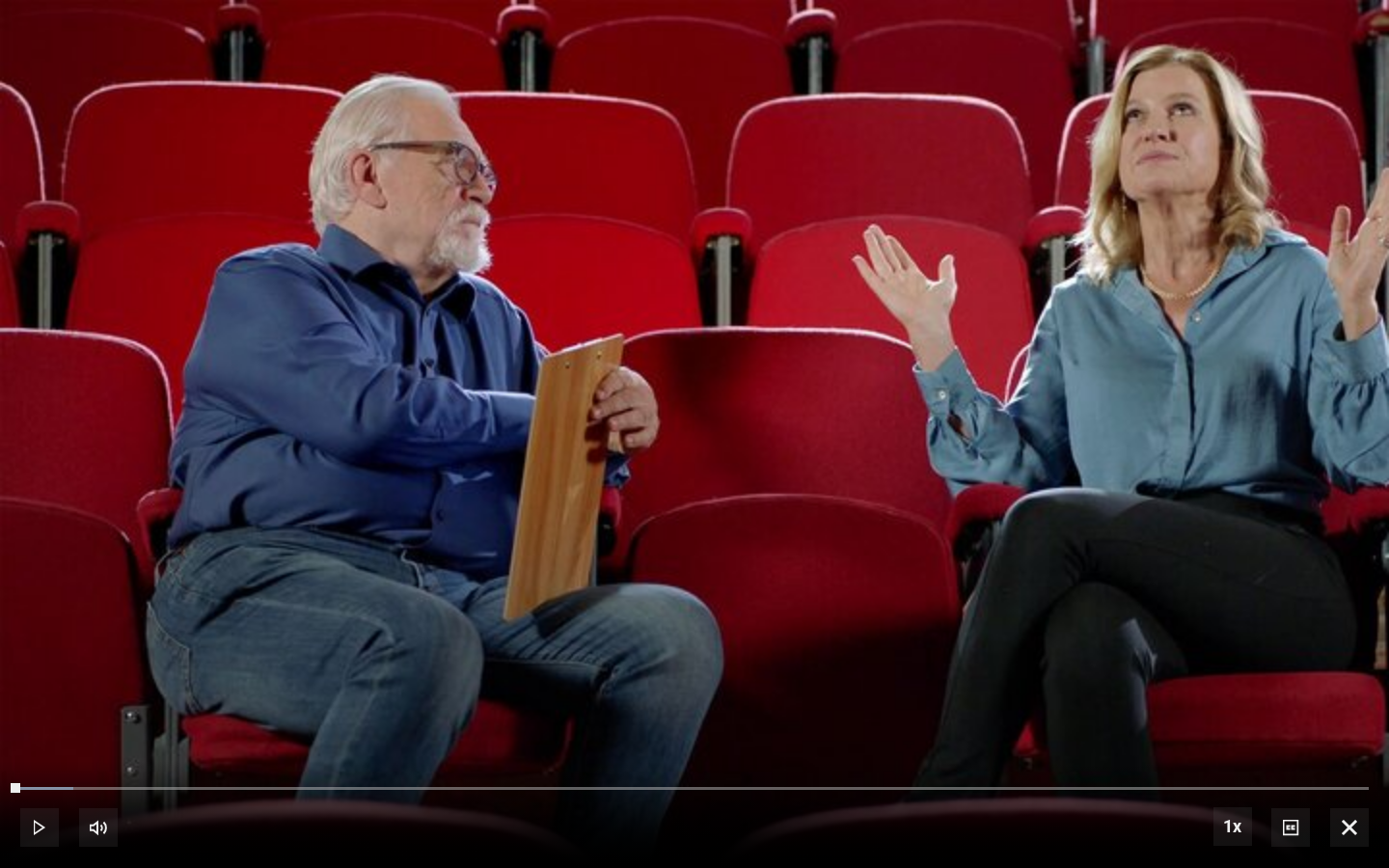 click at bounding box center (694, 434) 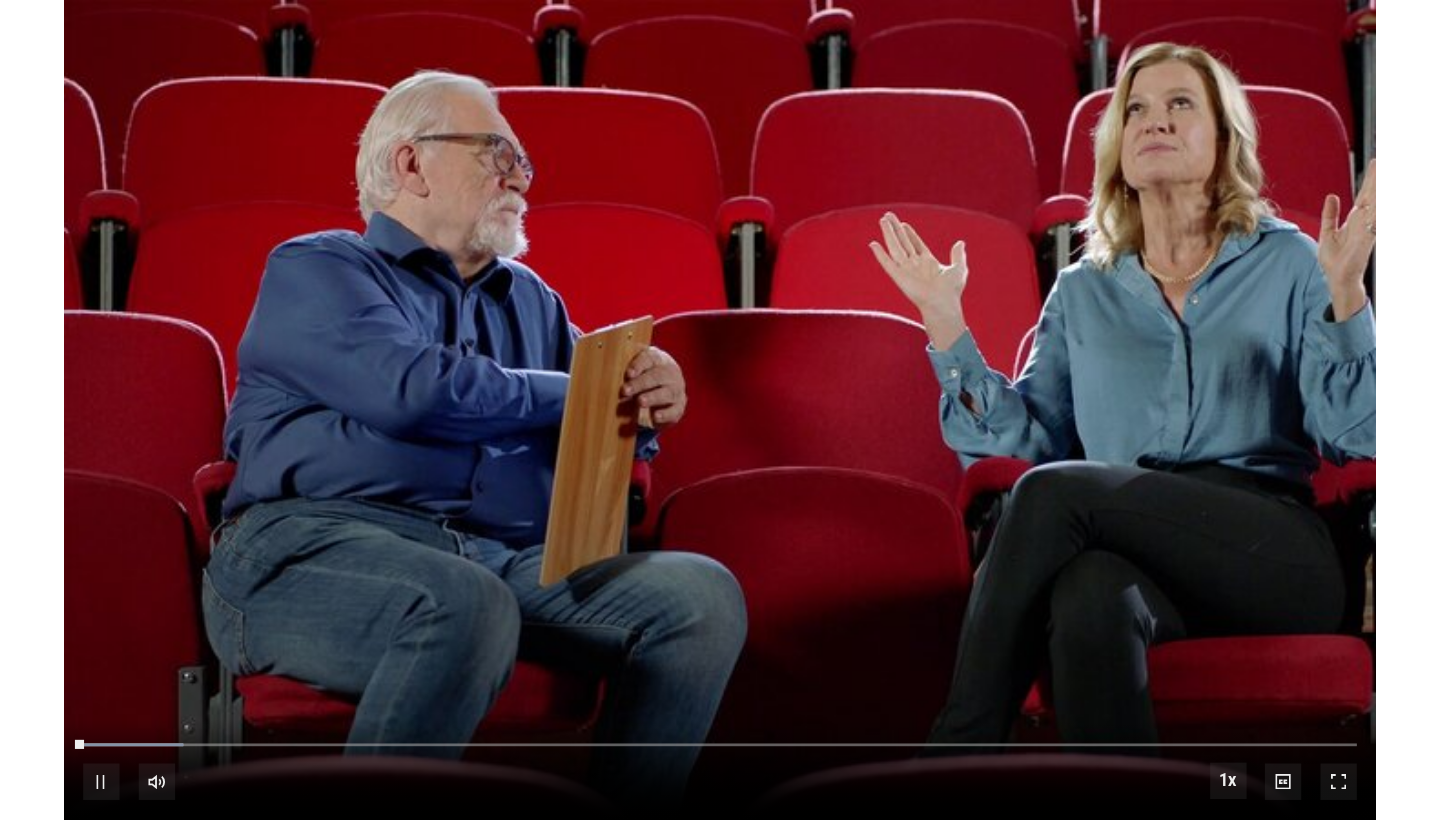 scroll, scrollTop: 2038, scrollLeft: 0, axis: vertical 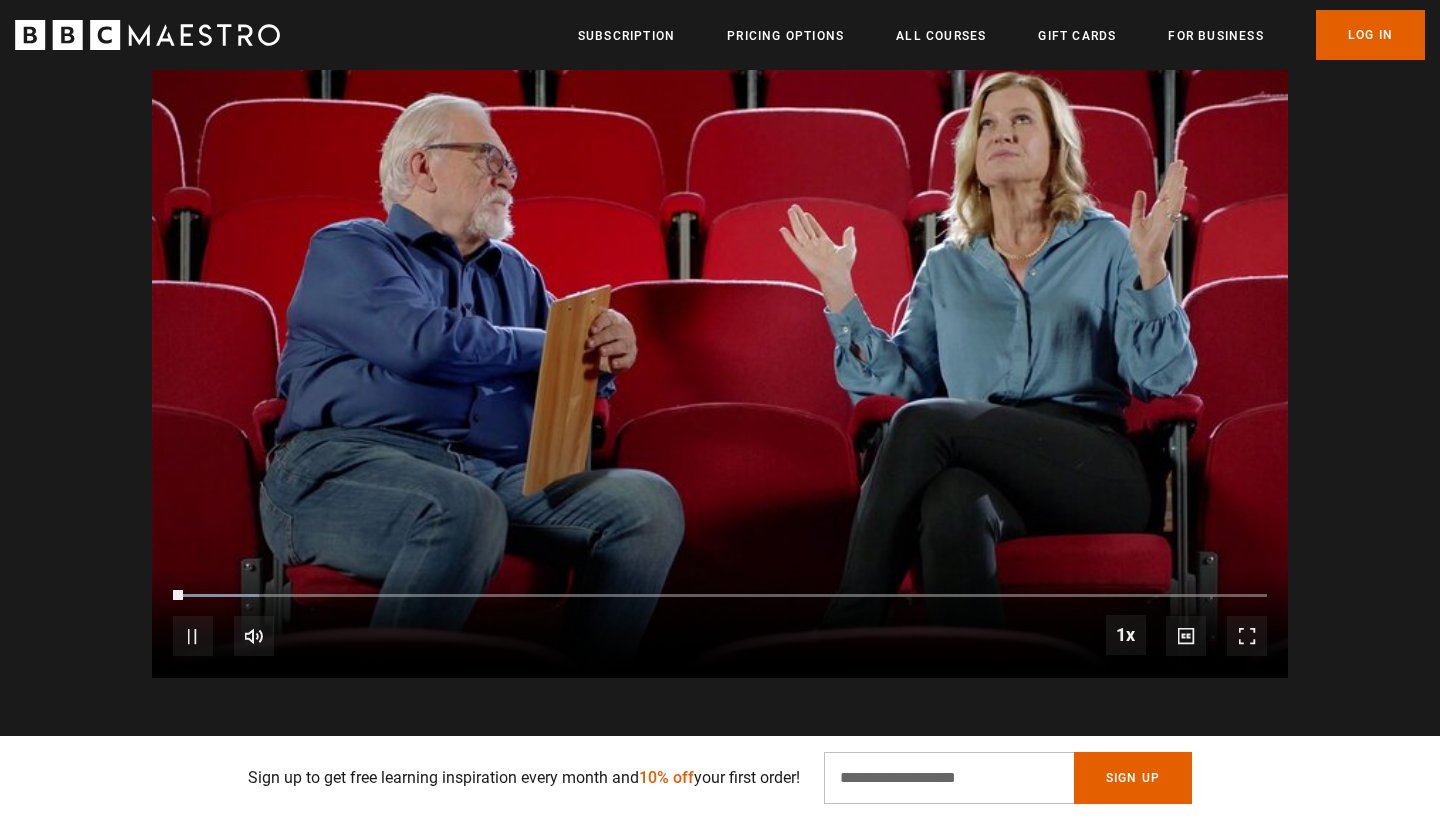 click at bounding box center (1247, 636) 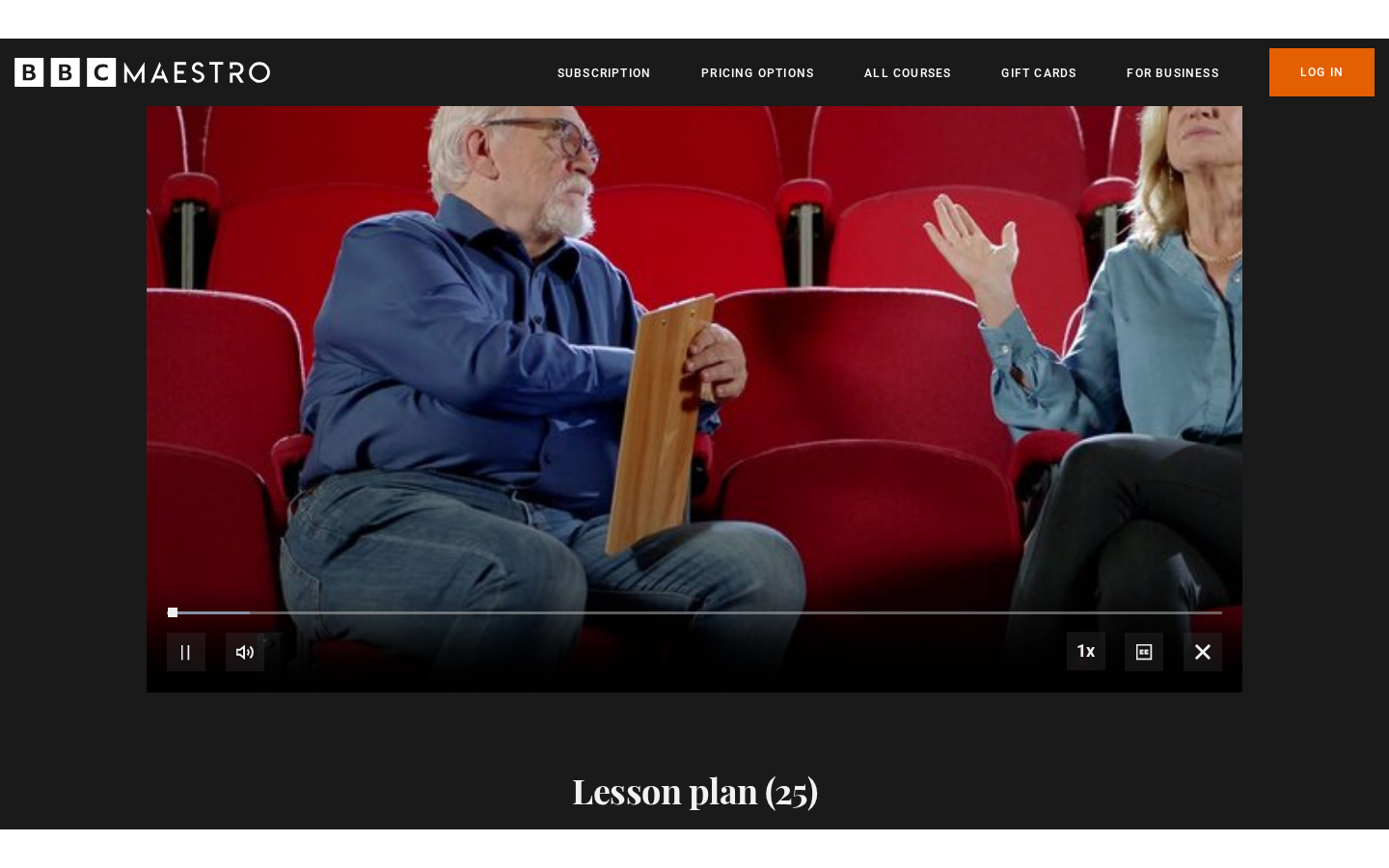 scroll, scrollTop: 0, scrollLeft: 0, axis: both 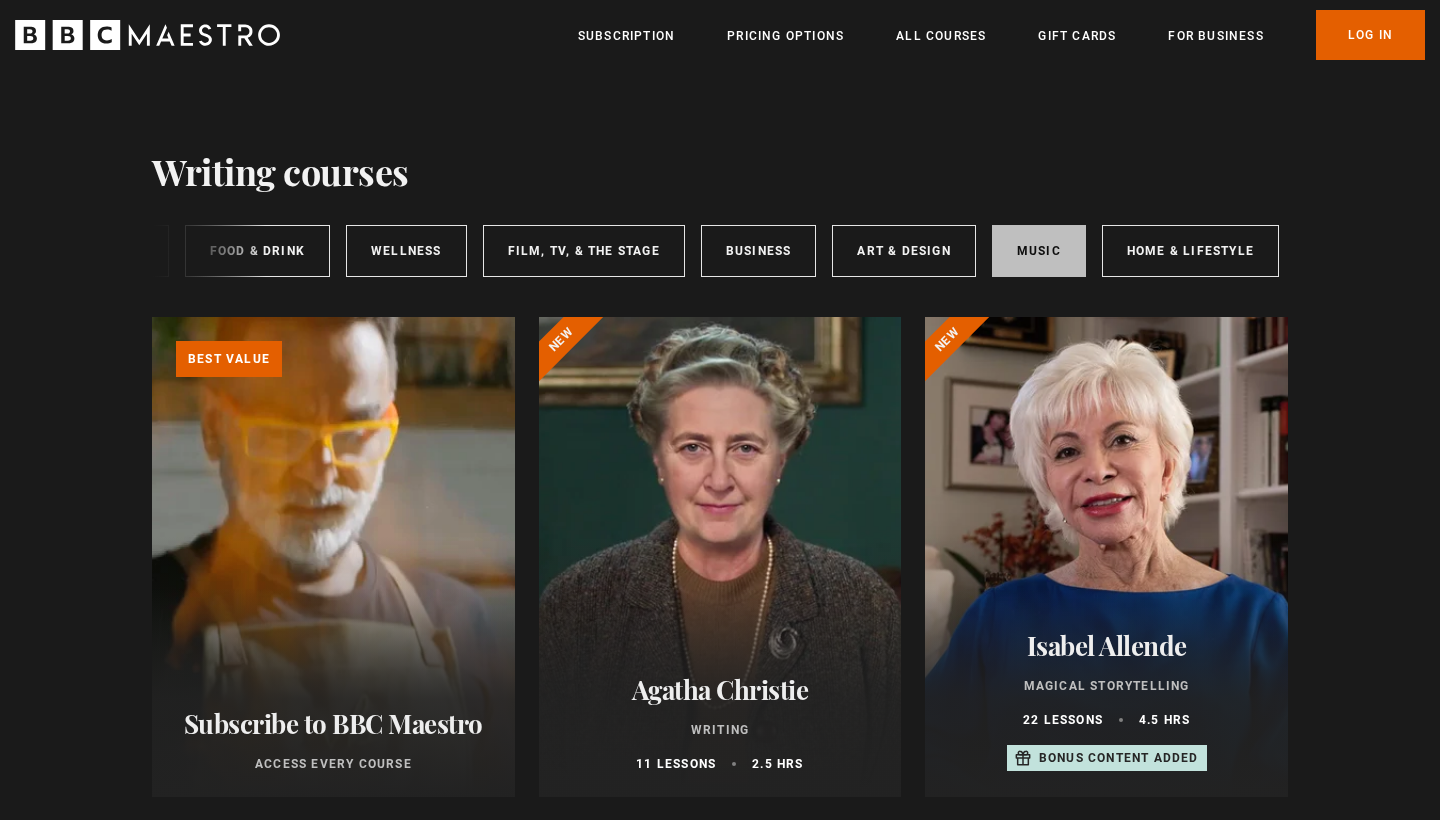 click on "Music" at bounding box center (1039, 251) 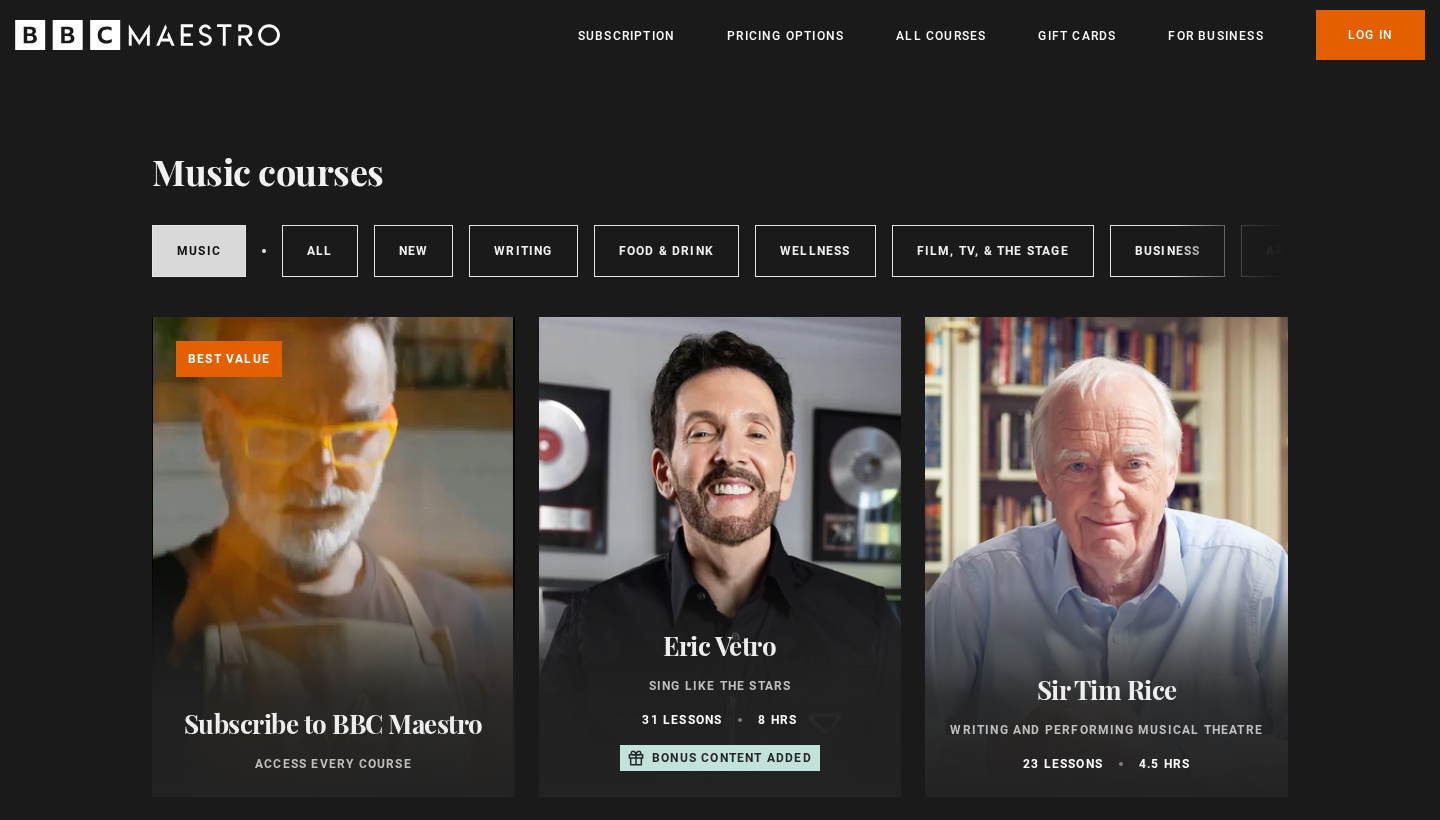 scroll, scrollTop: 215, scrollLeft: 0, axis: vertical 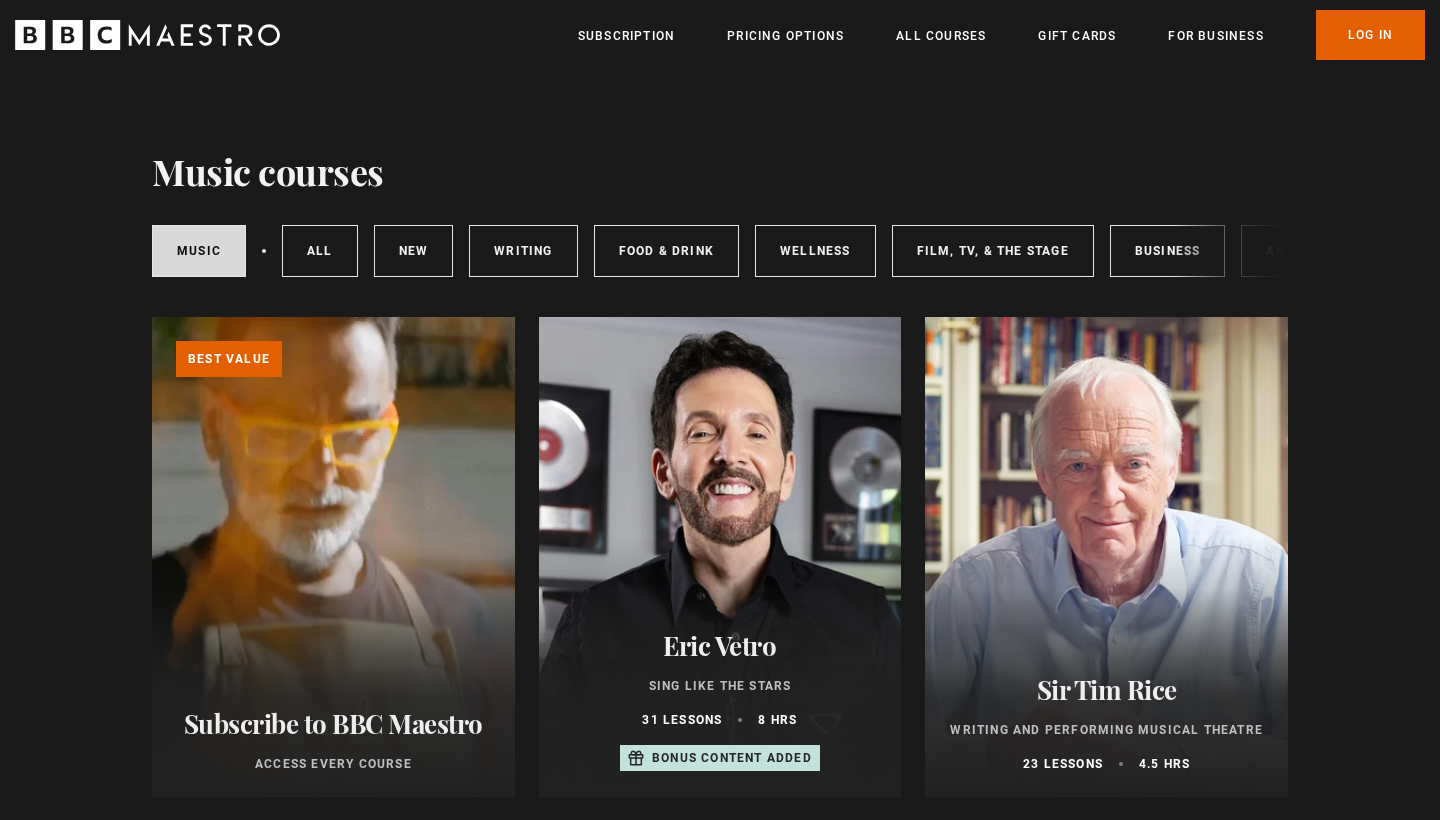 click 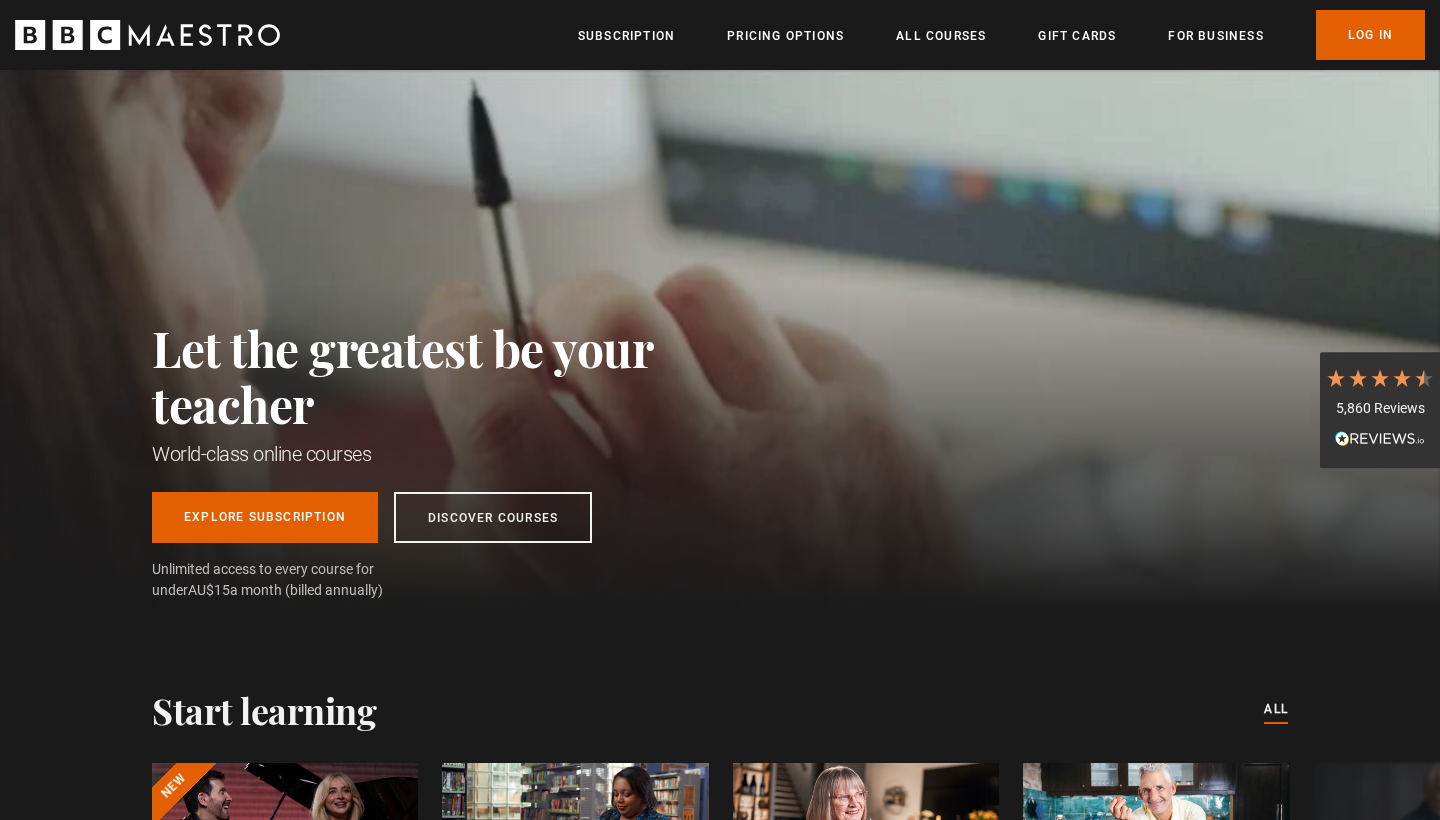 scroll, scrollTop: 0, scrollLeft: 0, axis: both 